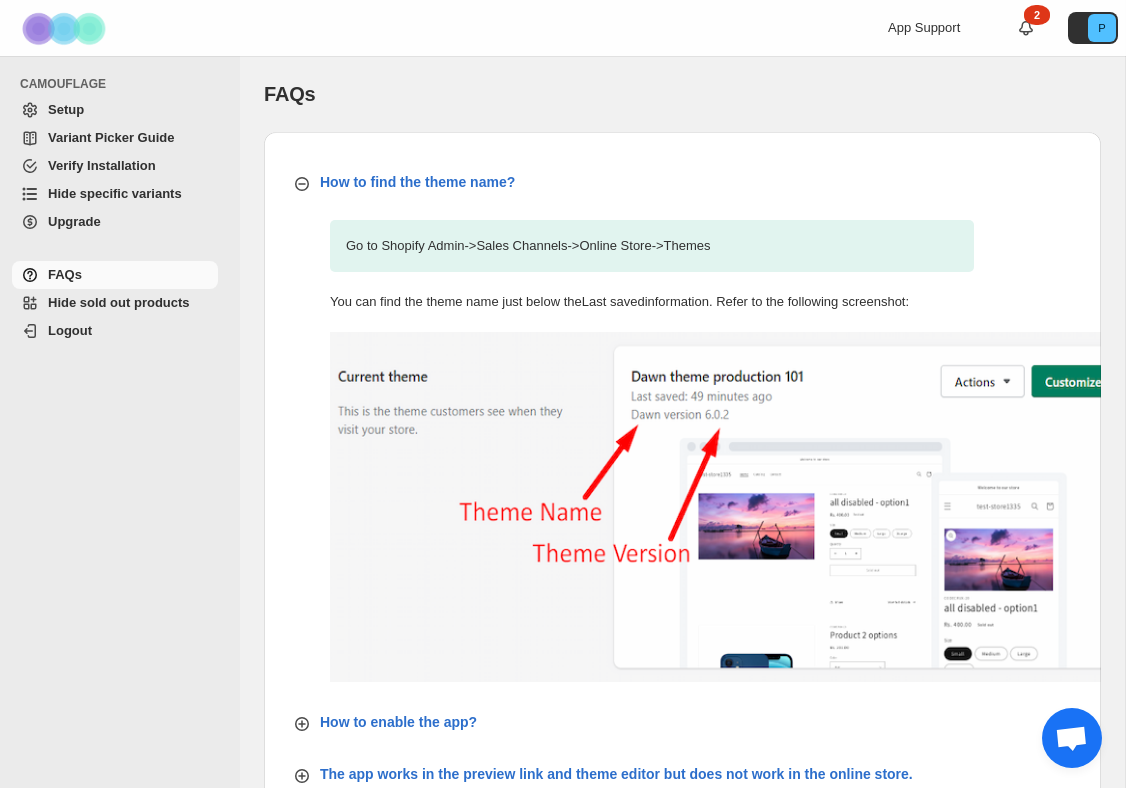 scroll, scrollTop: 0, scrollLeft: 0, axis: both 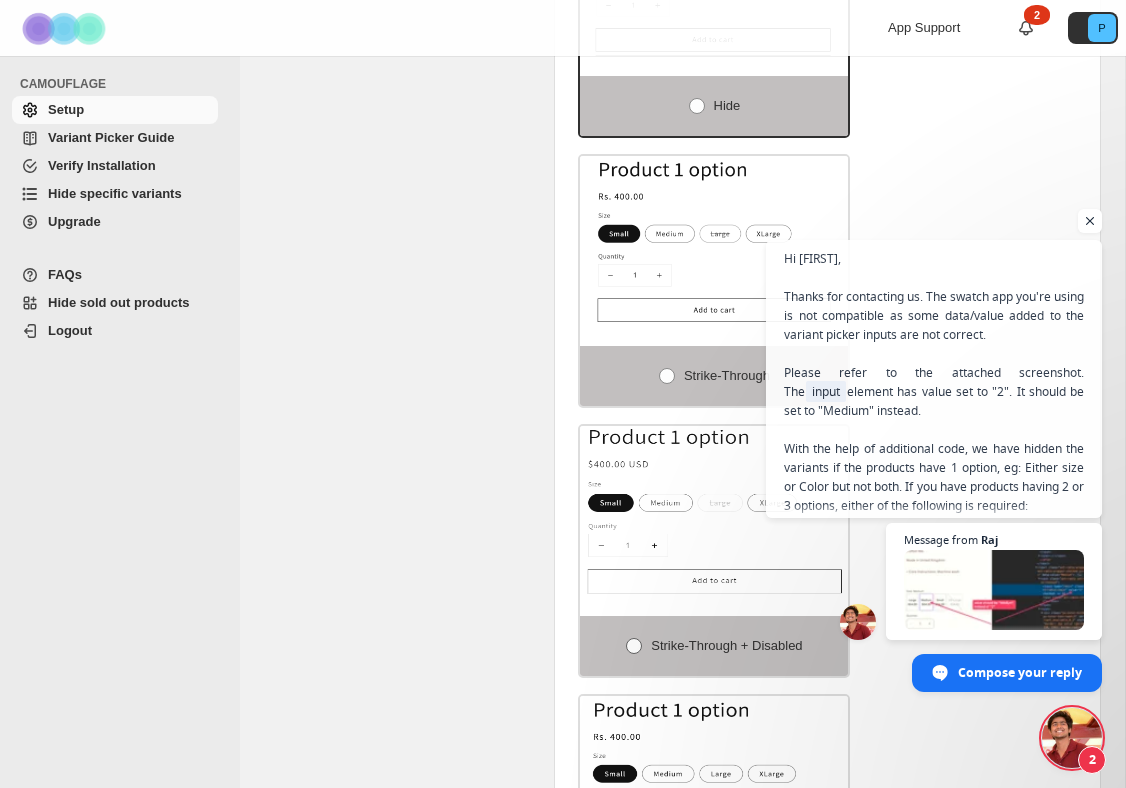click at bounding box center (634, 646) 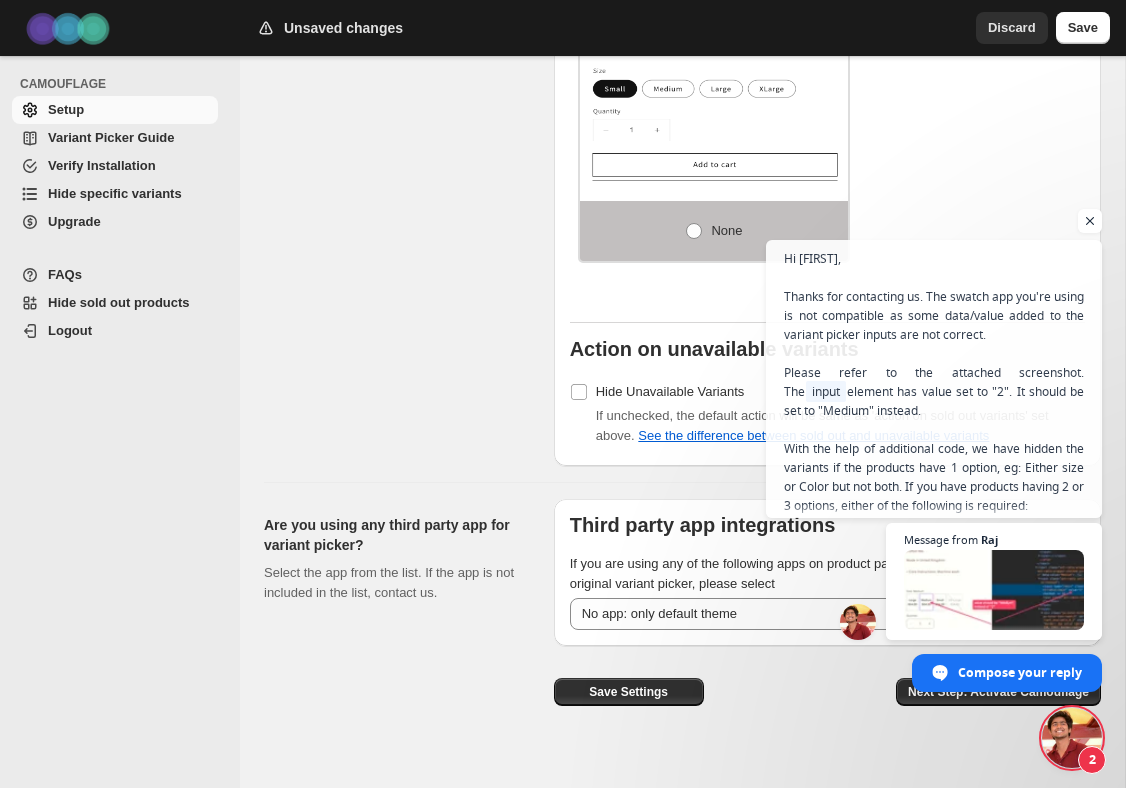 scroll, scrollTop: 2728, scrollLeft: 0, axis: vertical 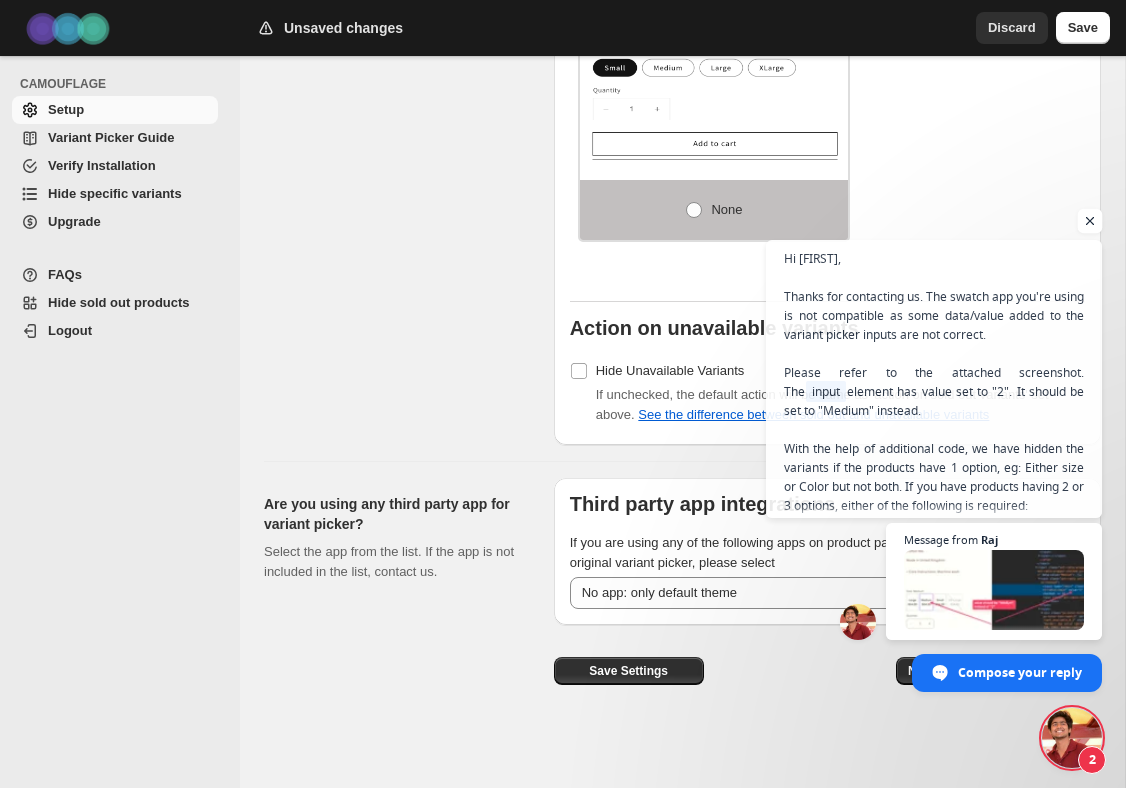 click at bounding box center (1090, 221) 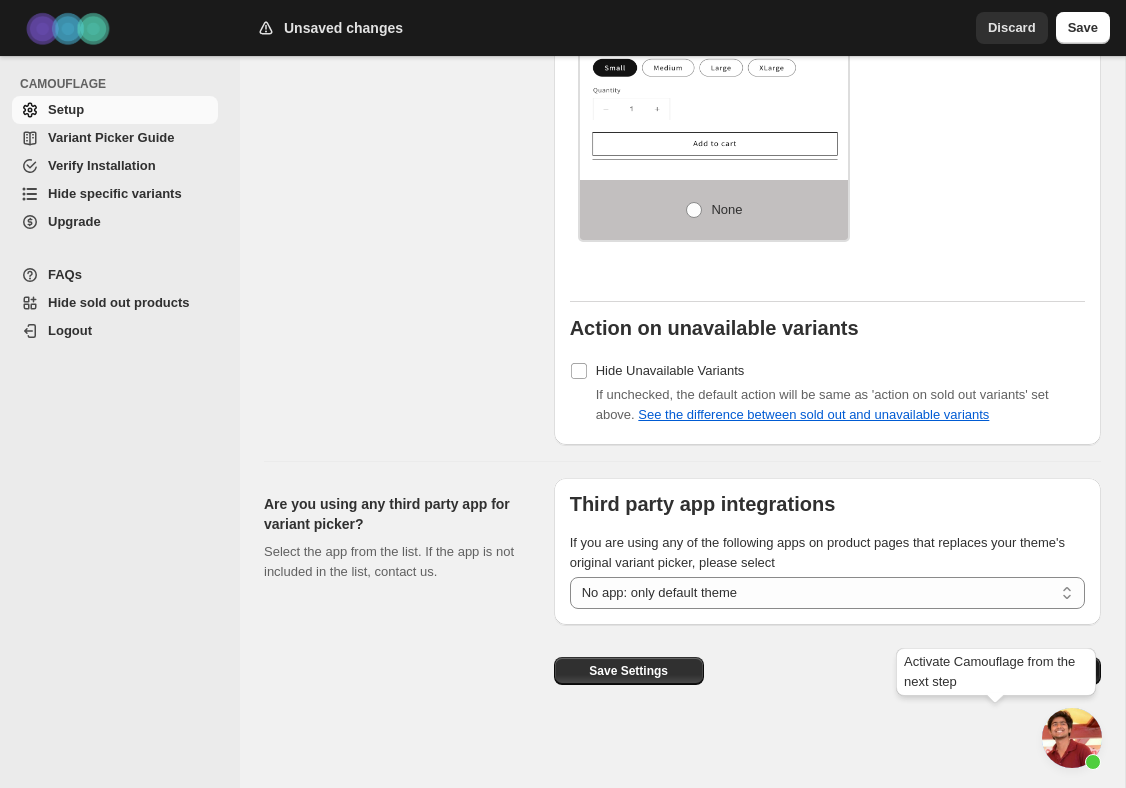 click on "Next Step: Activate Camouflage" at bounding box center (998, 671) 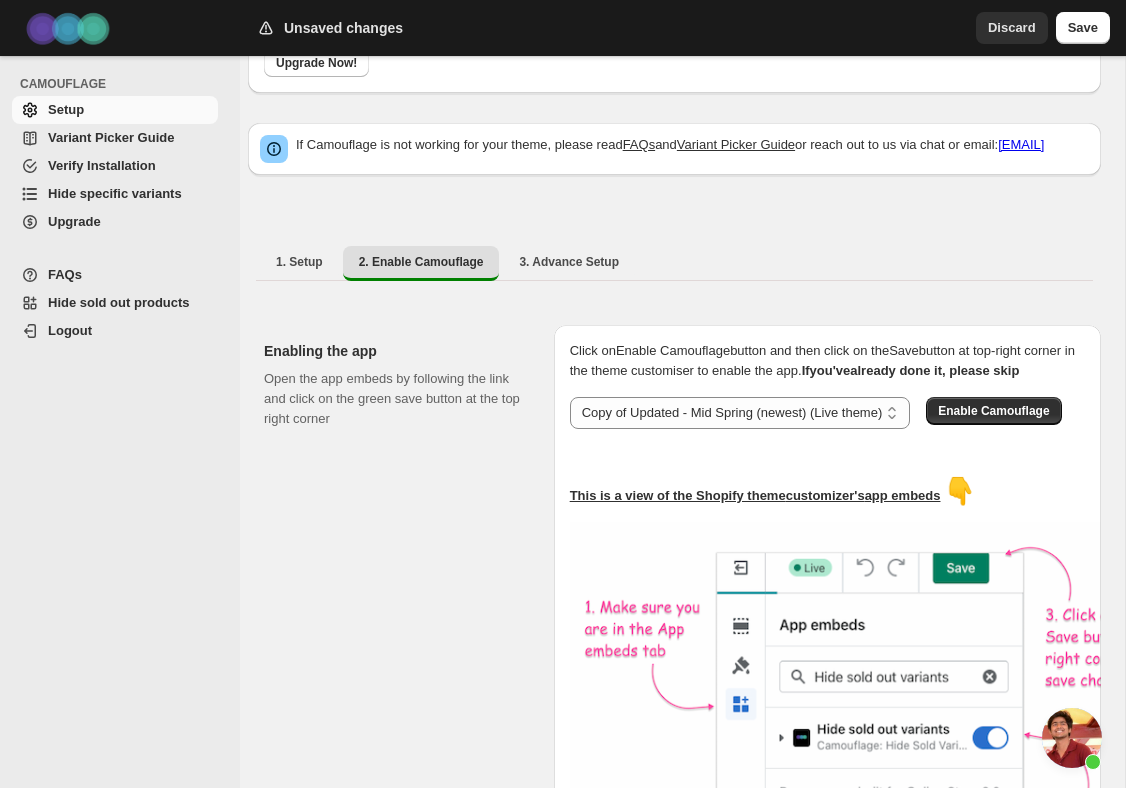 scroll, scrollTop: 159, scrollLeft: 0, axis: vertical 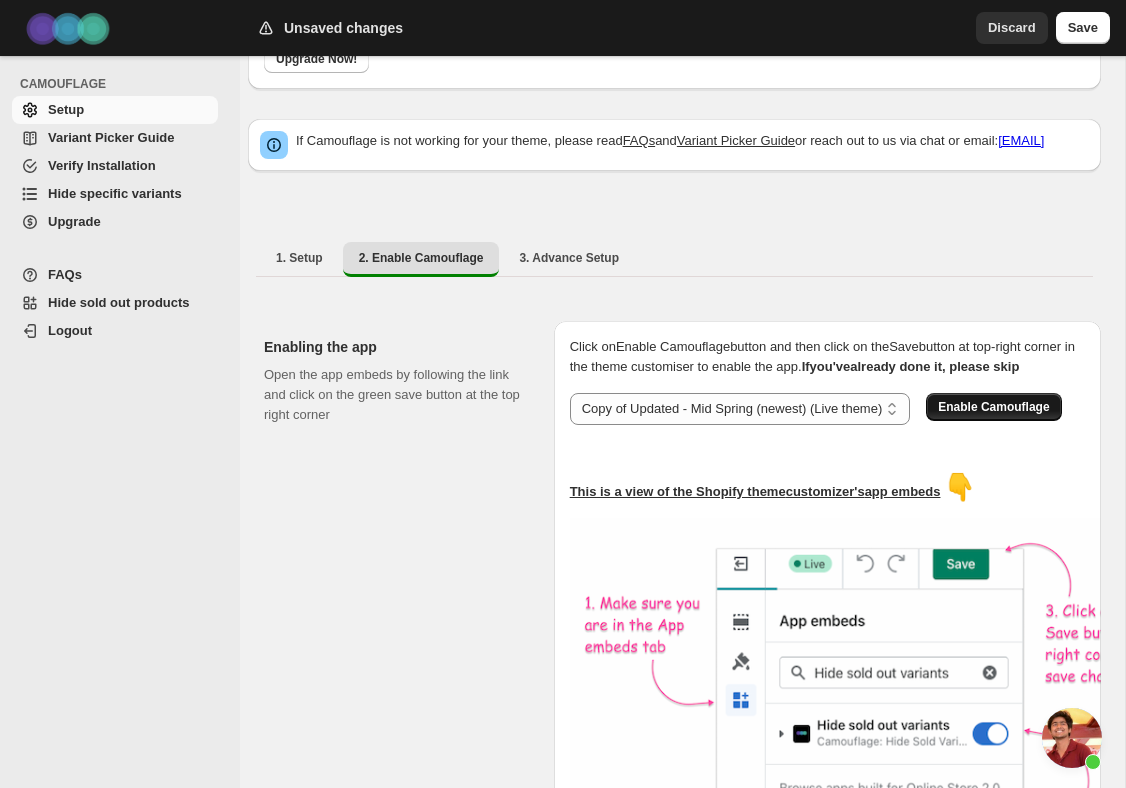 click on "Enable Camouflage" at bounding box center (993, 407) 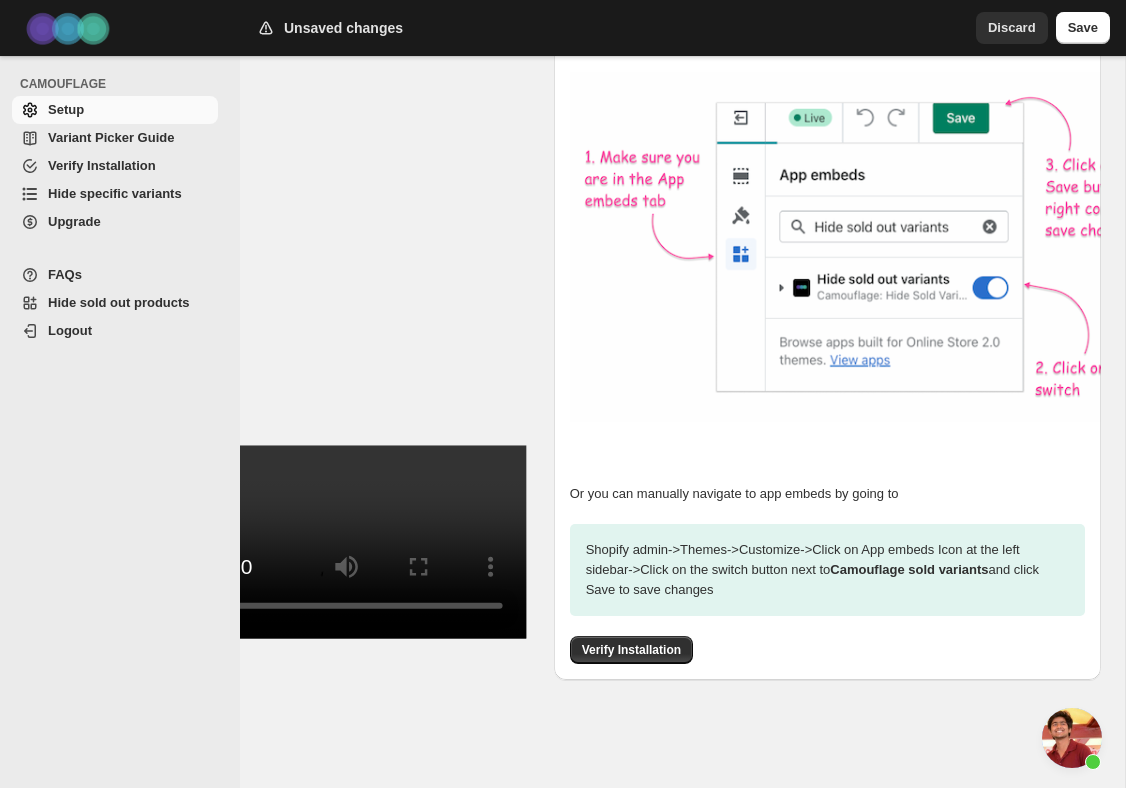 scroll, scrollTop: 627, scrollLeft: 0, axis: vertical 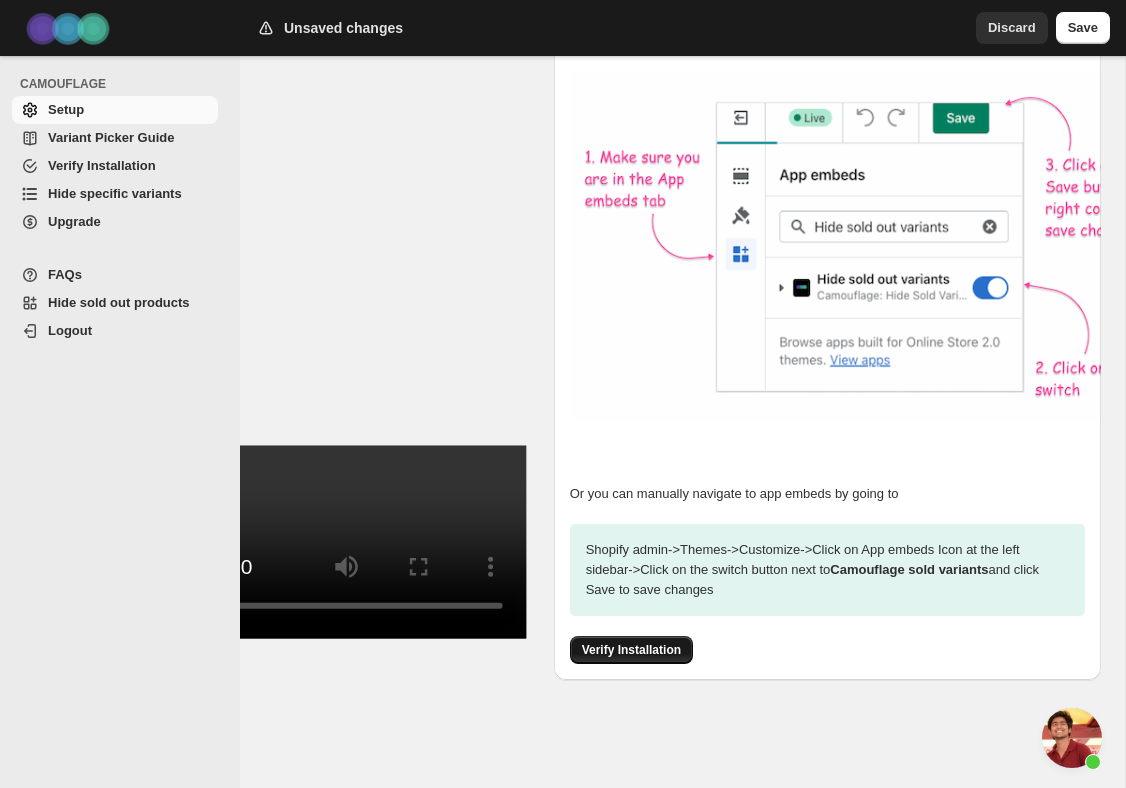 click on "Verify Installation" at bounding box center (631, 650) 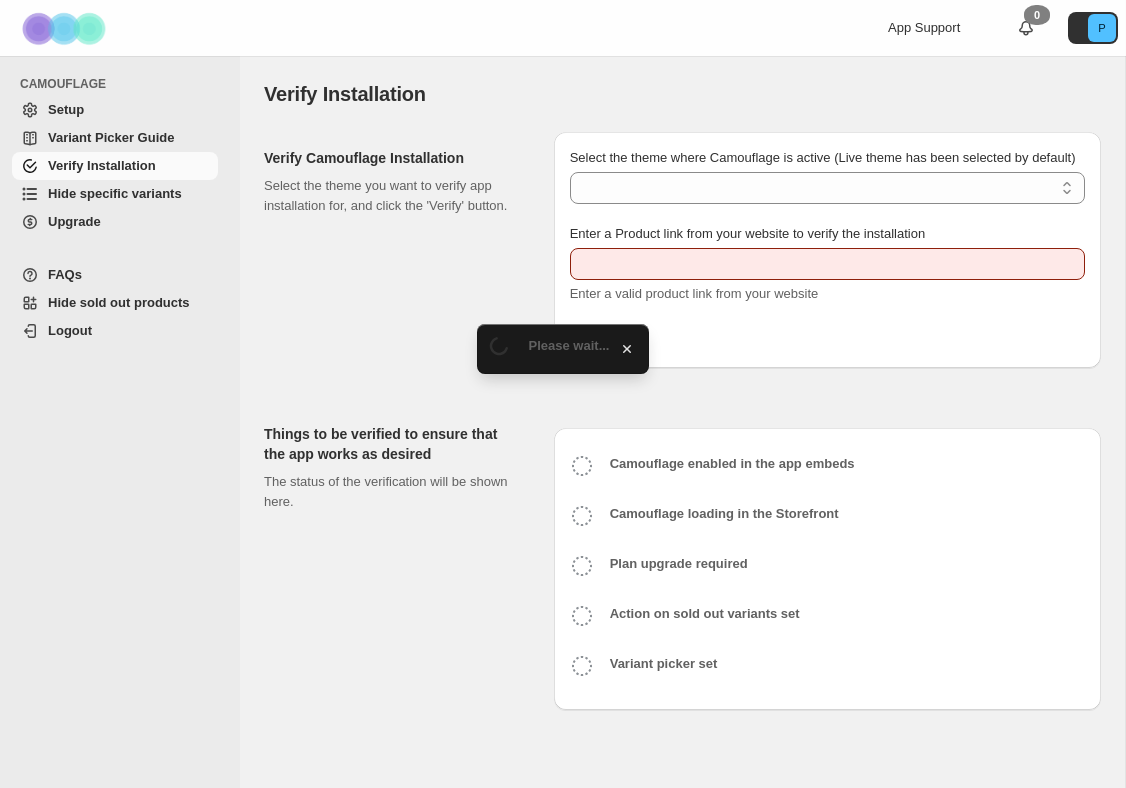 scroll, scrollTop: 0, scrollLeft: 0, axis: both 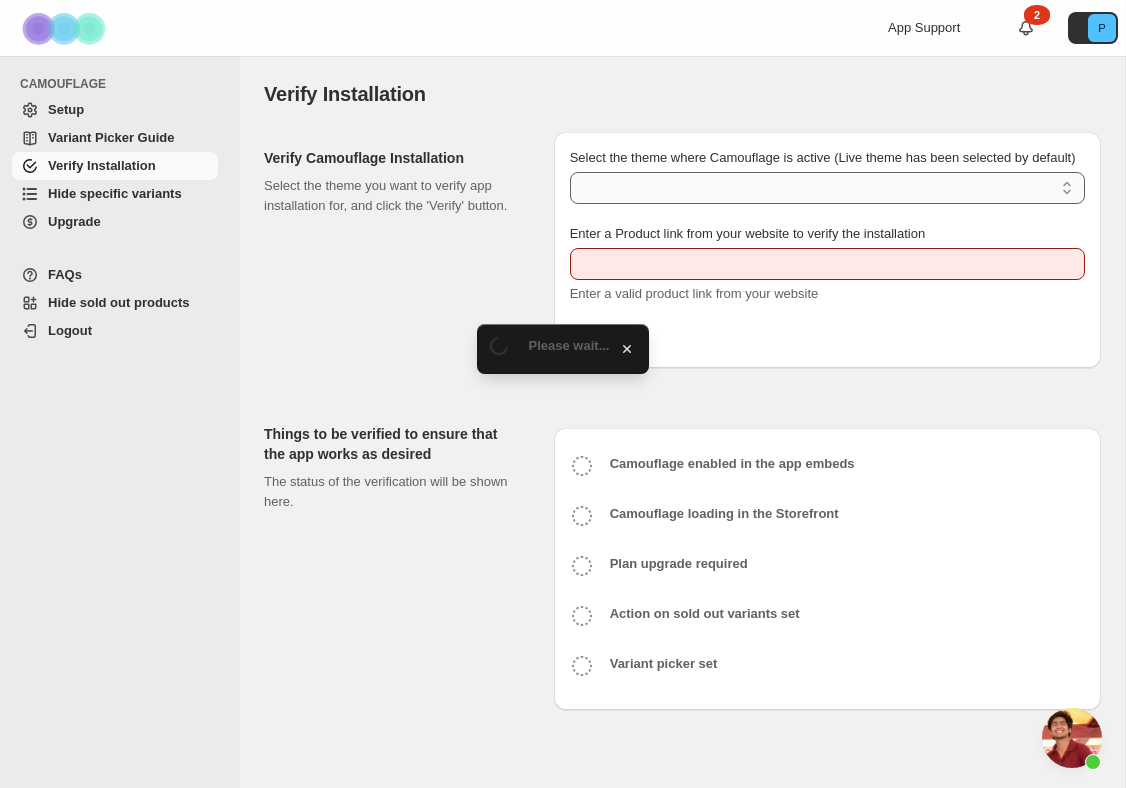 click on "Select the theme where Camouflage is active (Live theme has been selected by default)" at bounding box center (827, 188) 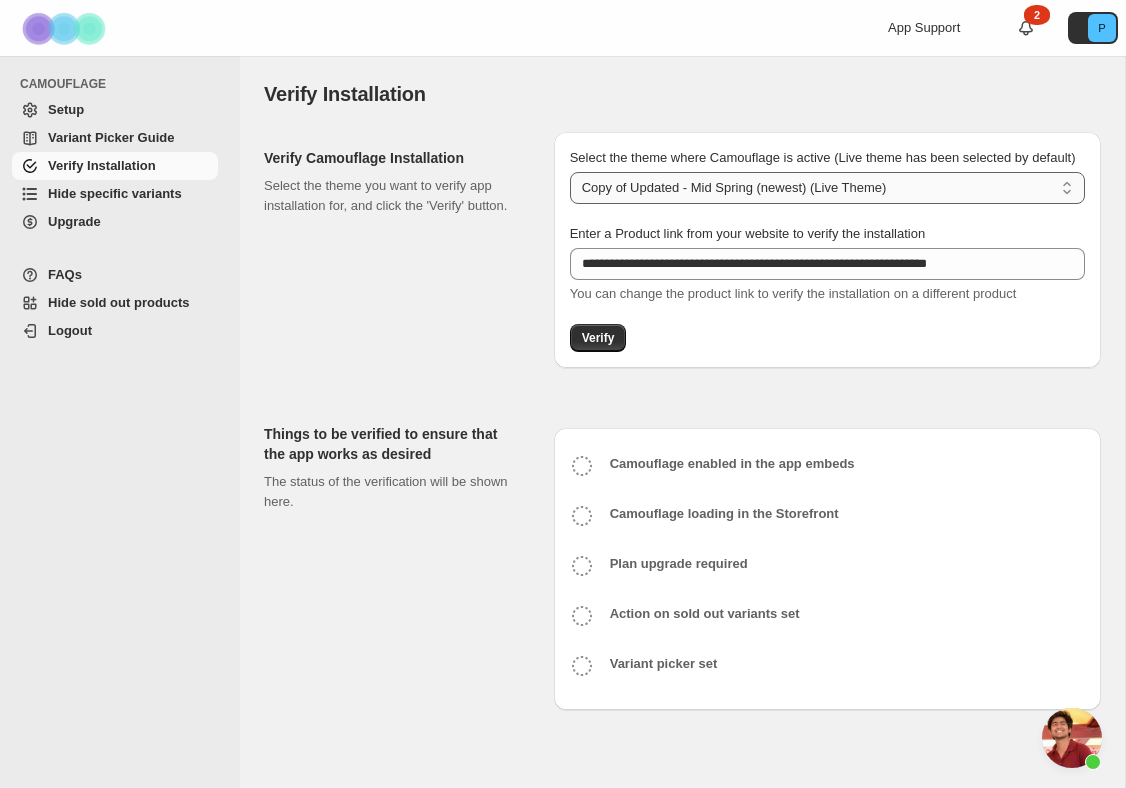 click on "**********" at bounding box center (827, 188) 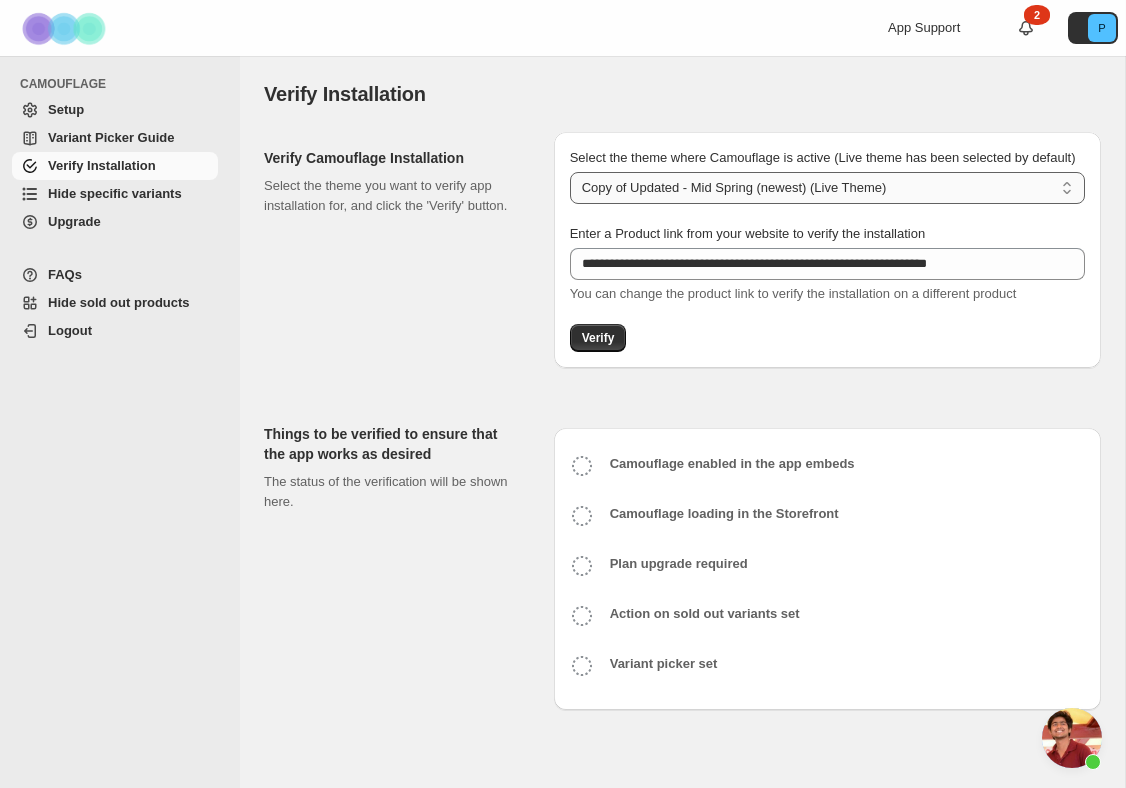 click on "**********" at bounding box center [827, 188] 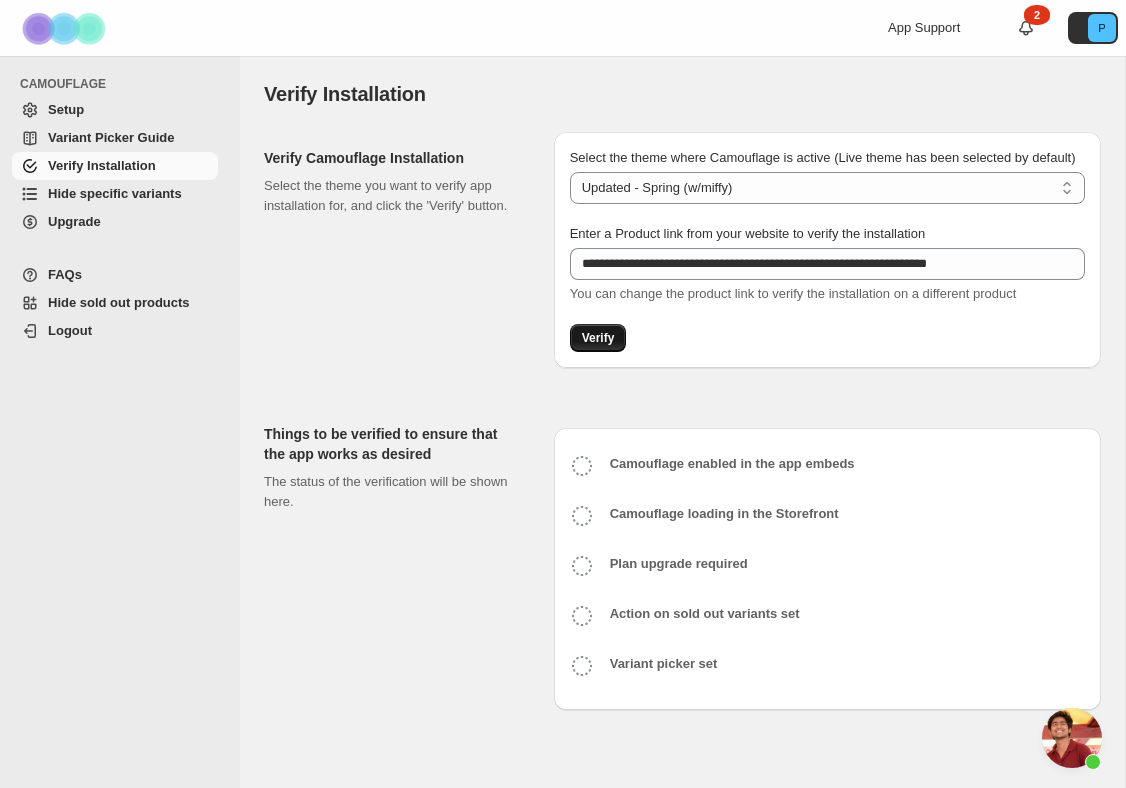 click on "Verify" at bounding box center [598, 338] 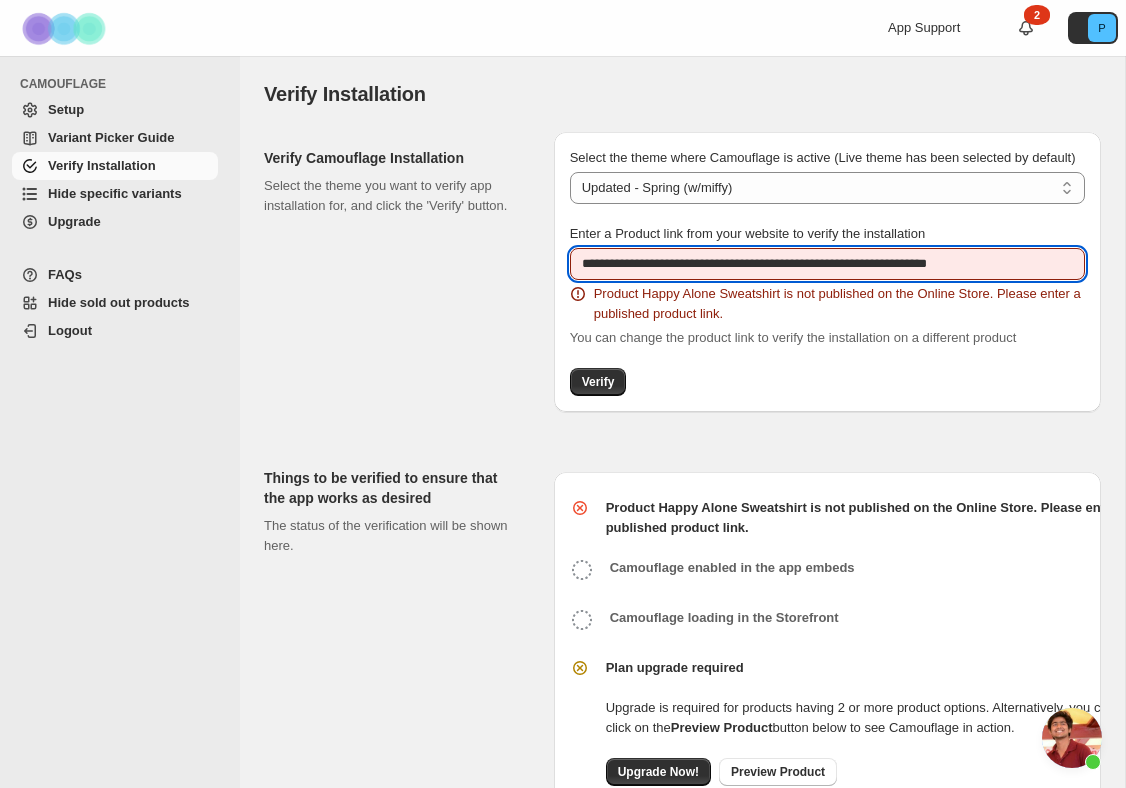 click on "**********" at bounding box center [827, 264] 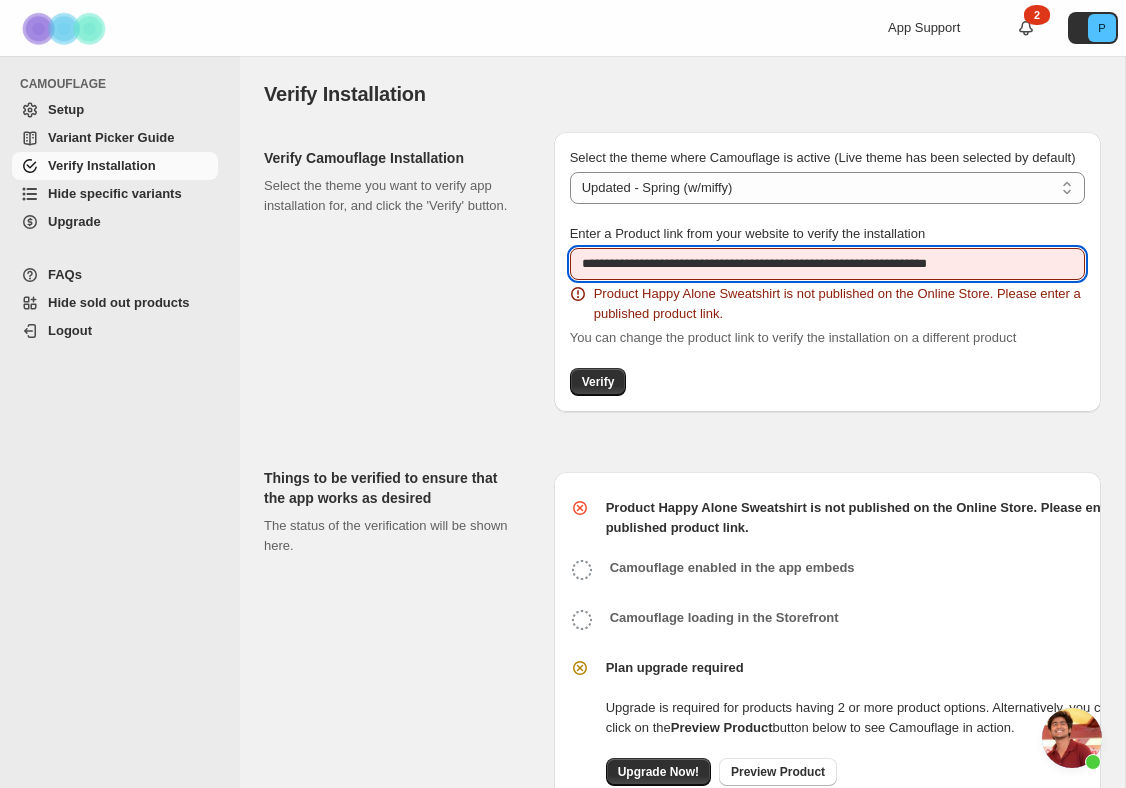 click on "**********" at bounding box center (827, 264) 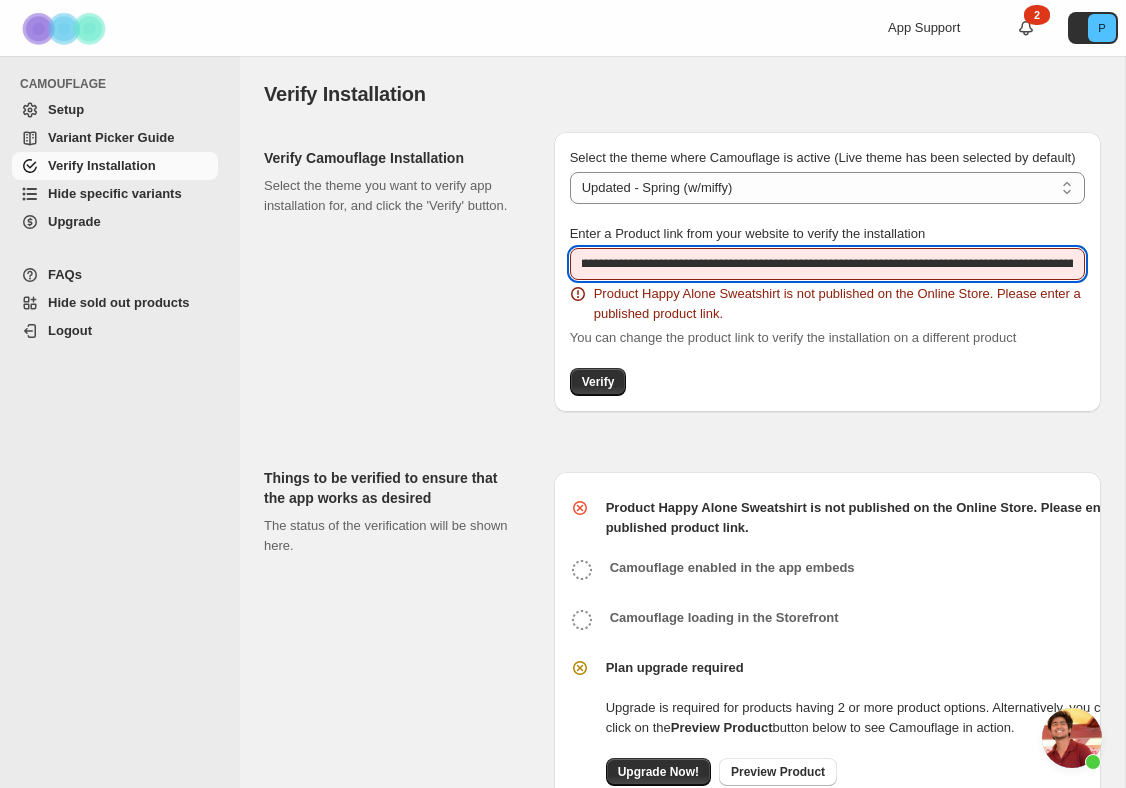 scroll, scrollTop: 0, scrollLeft: 0, axis: both 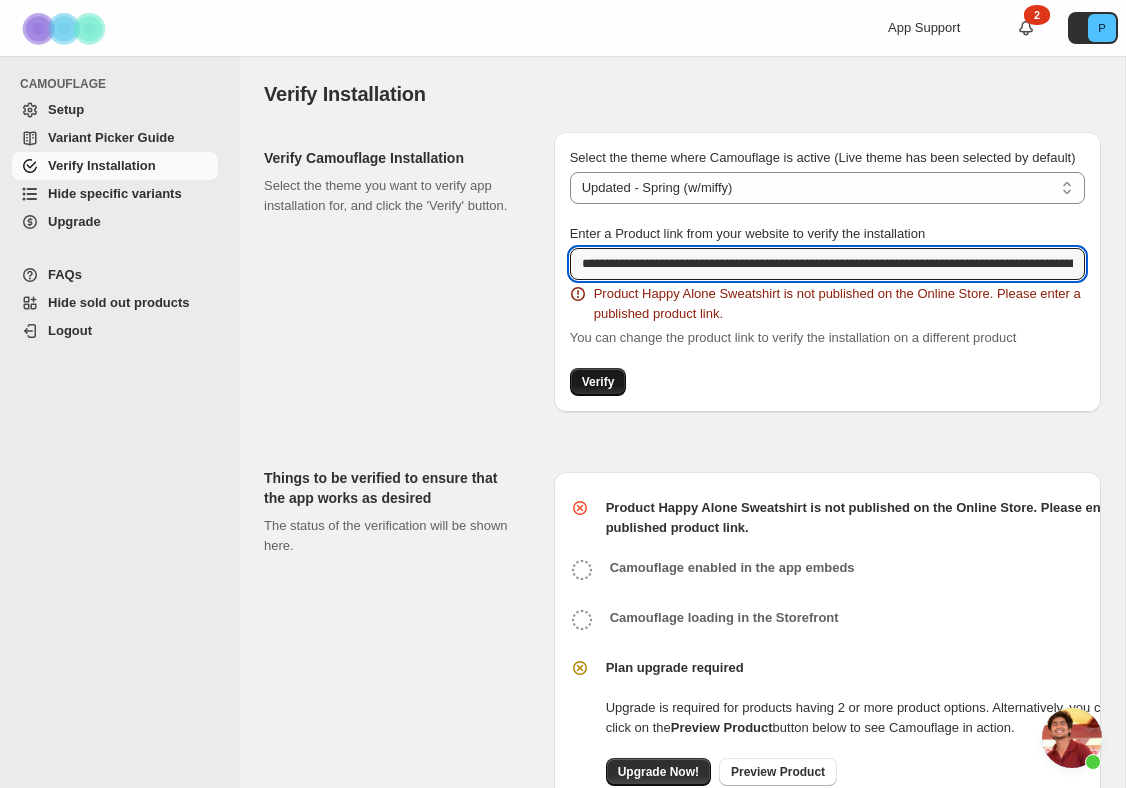 type on "**********" 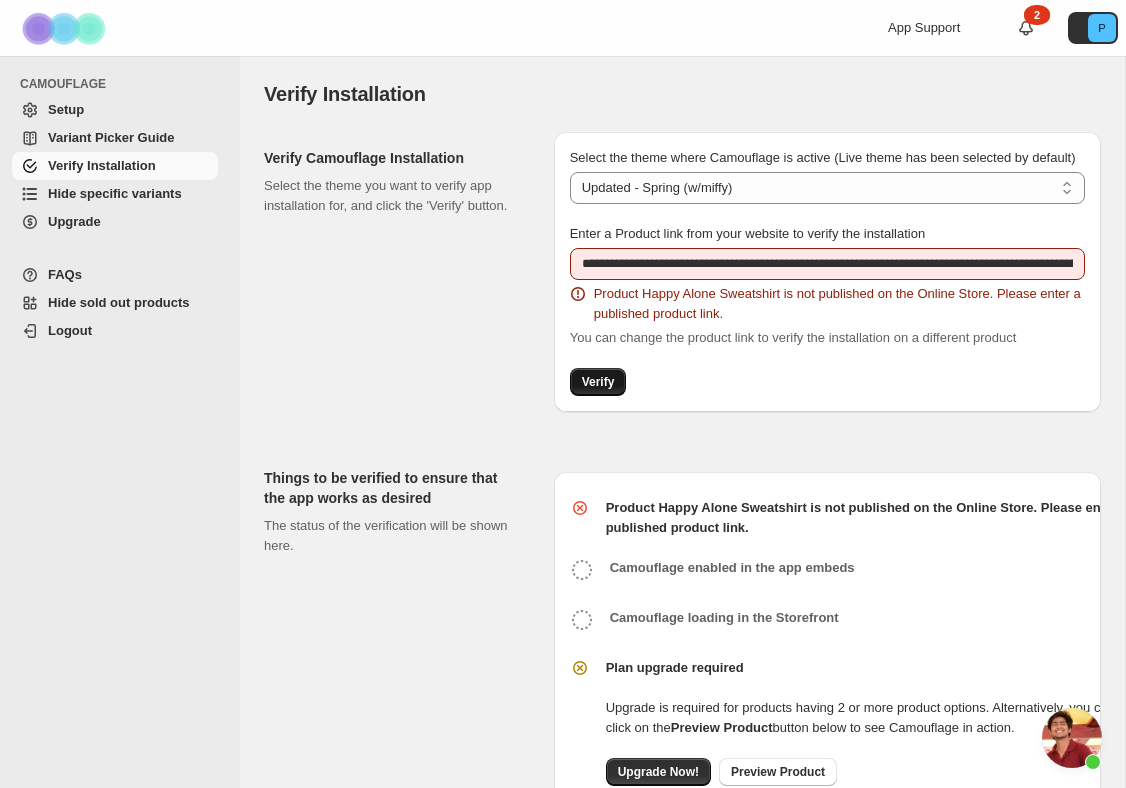 click on "Verify" at bounding box center (598, 382) 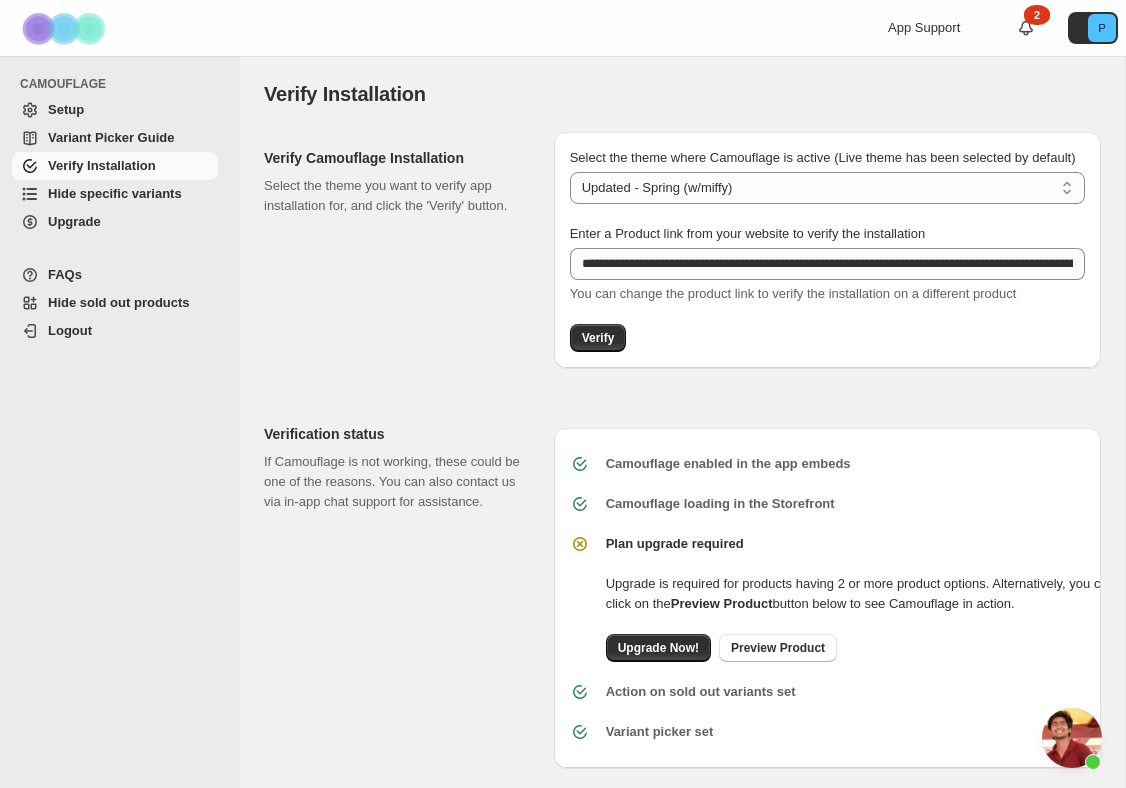 scroll, scrollTop: 40, scrollLeft: 0, axis: vertical 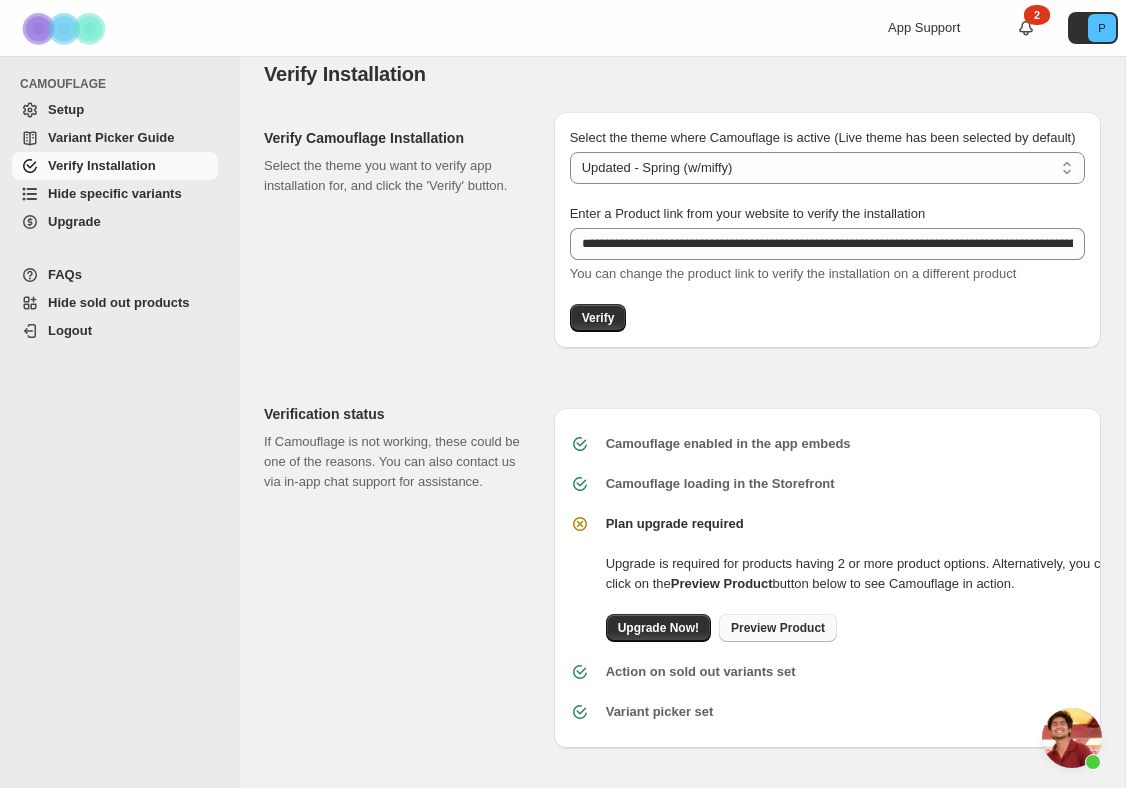 click on "Preview Product" at bounding box center [778, 628] 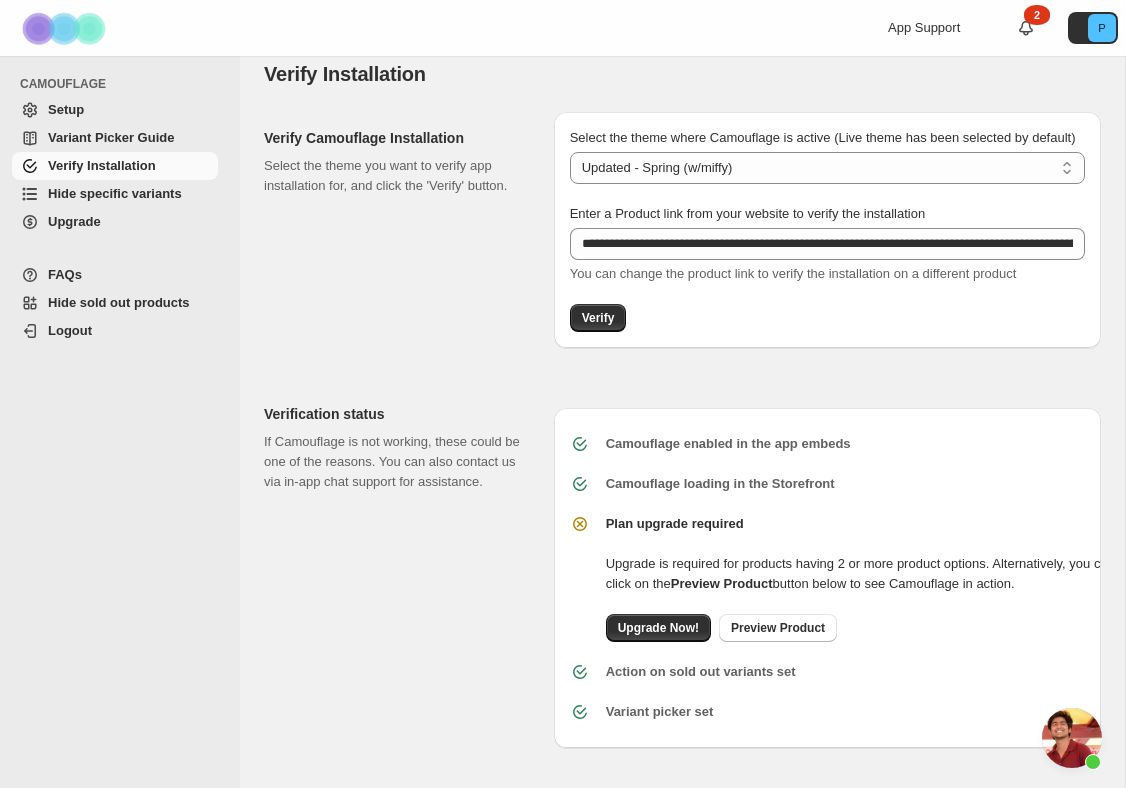 scroll, scrollTop: 0, scrollLeft: 0, axis: both 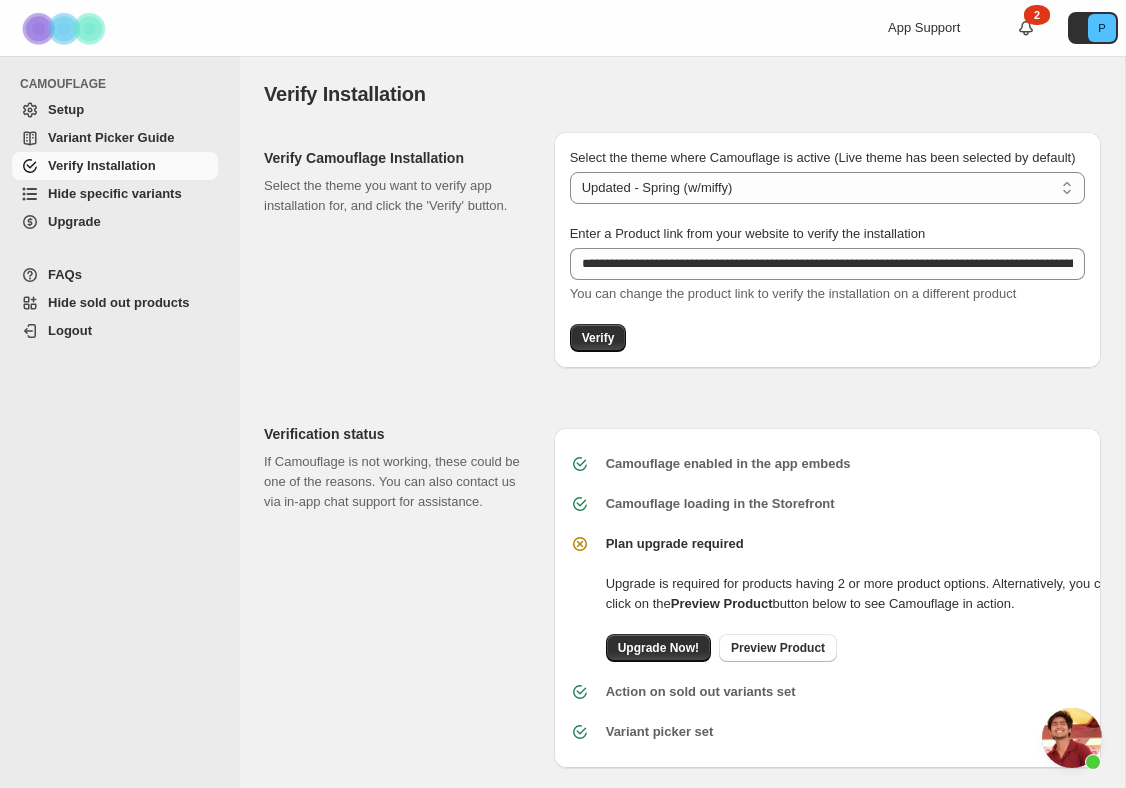 click on "Hide specific variants" at bounding box center [115, 194] 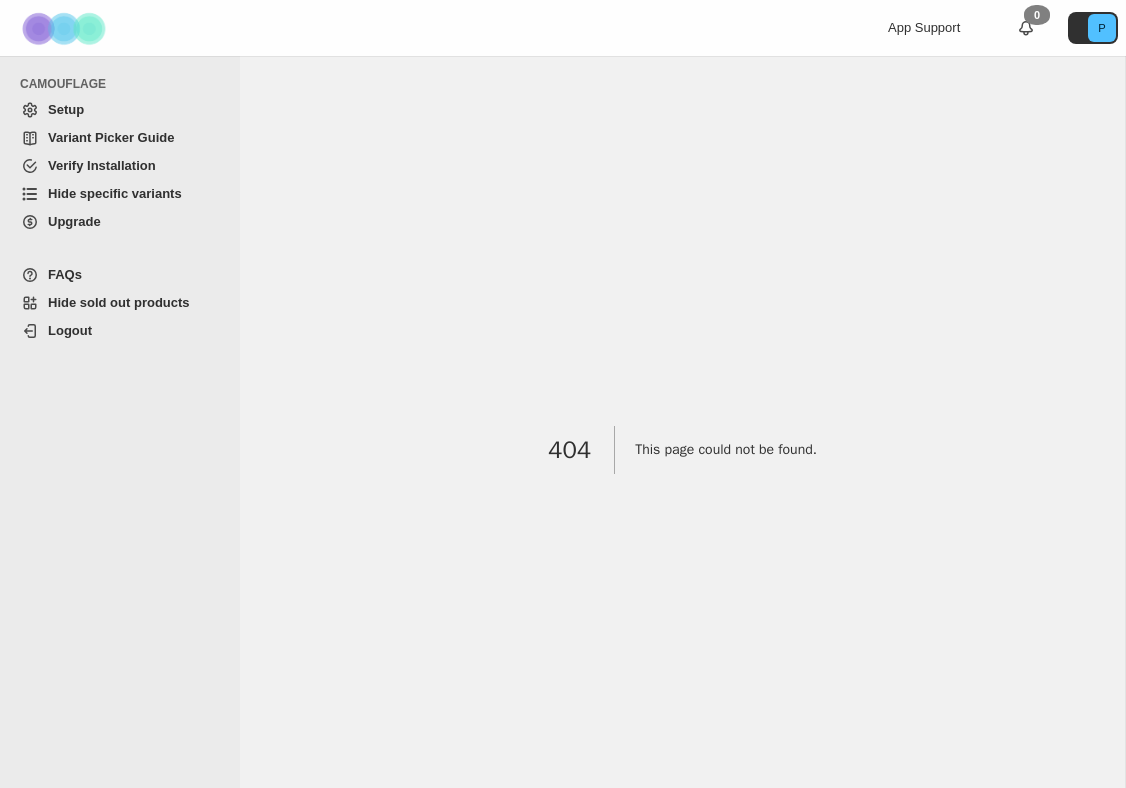 scroll, scrollTop: 0, scrollLeft: 0, axis: both 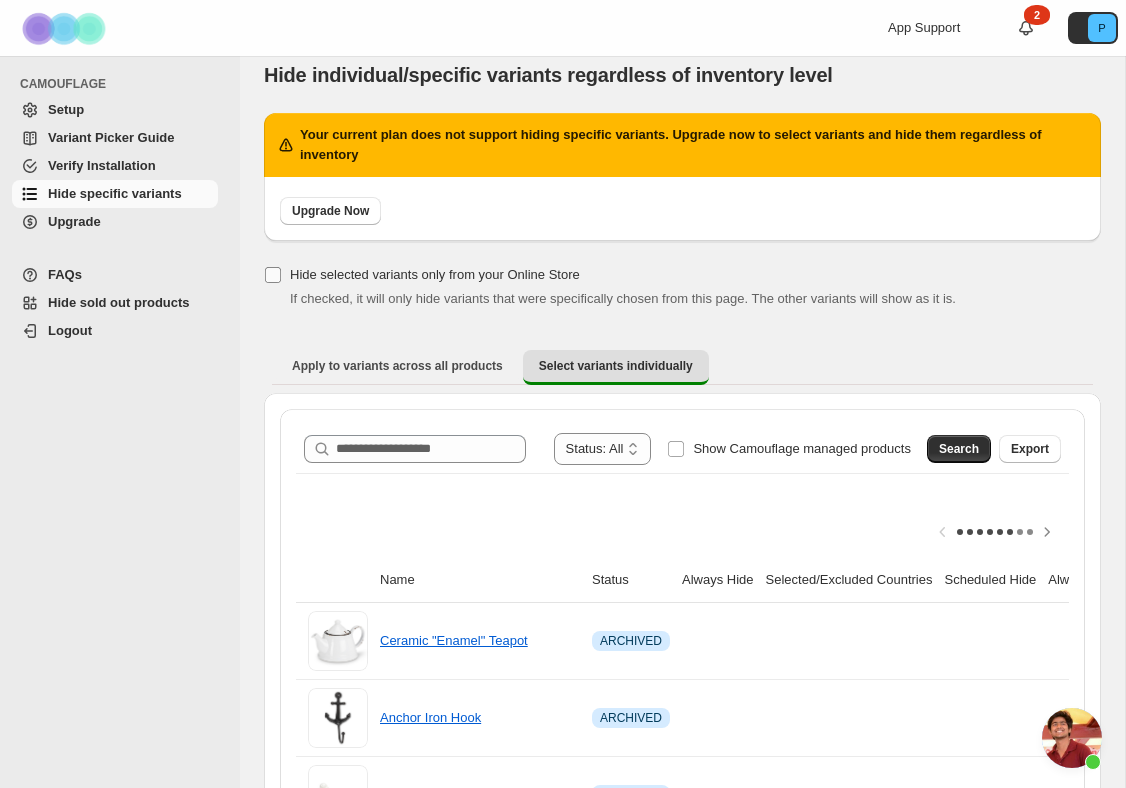 click on "Hide selected variants only from your Online Store" at bounding box center [435, 274] 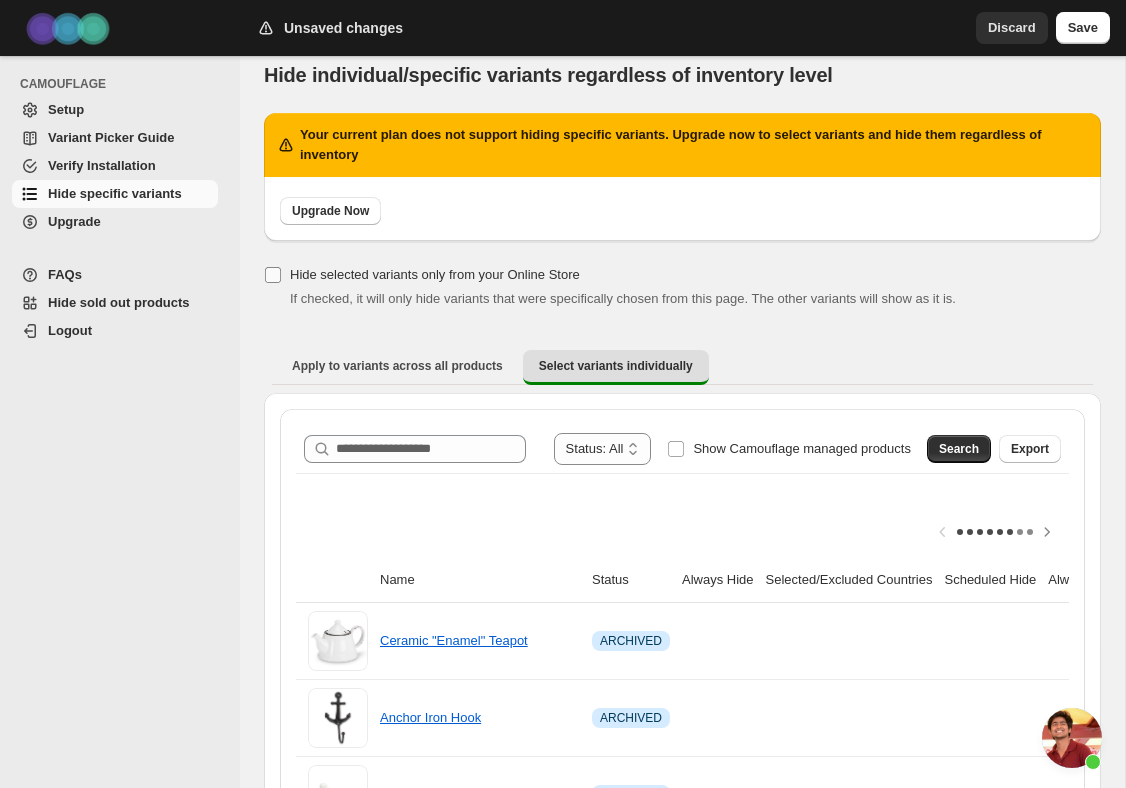 click on "Hide selected variants only from your Online Store" at bounding box center (435, 274) 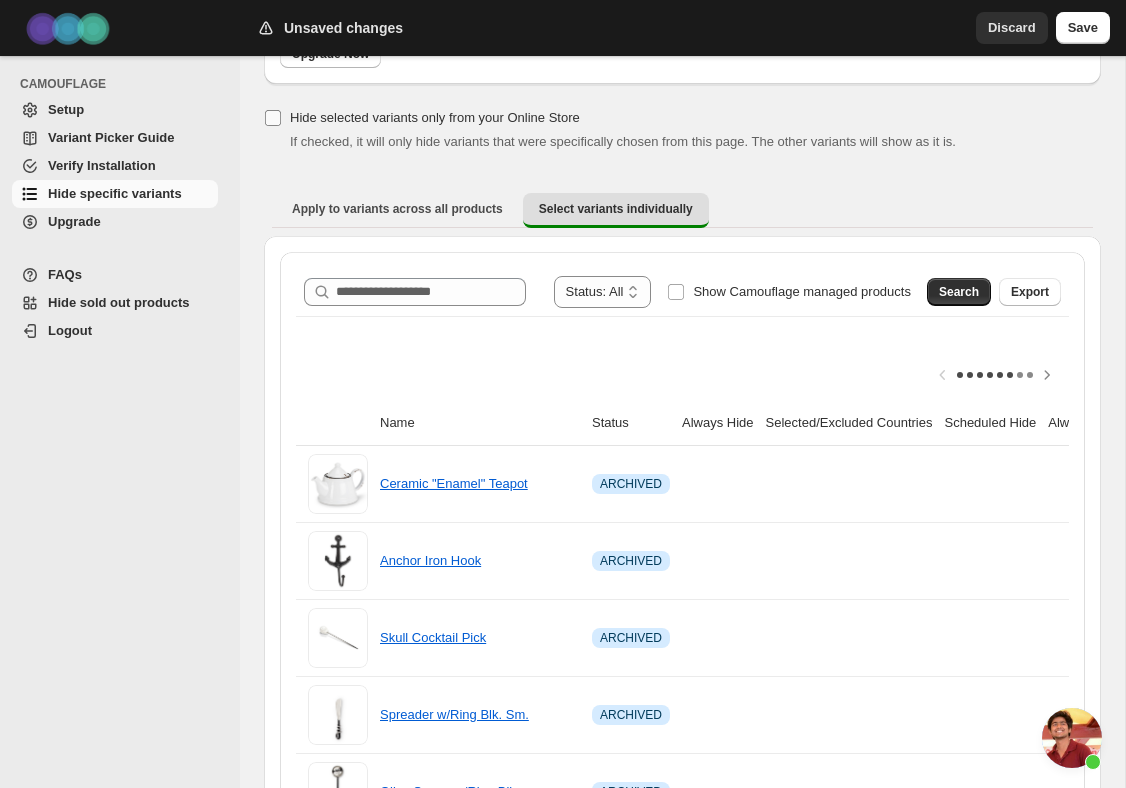 scroll, scrollTop: 188, scrollLeft: 0, axis: vertical 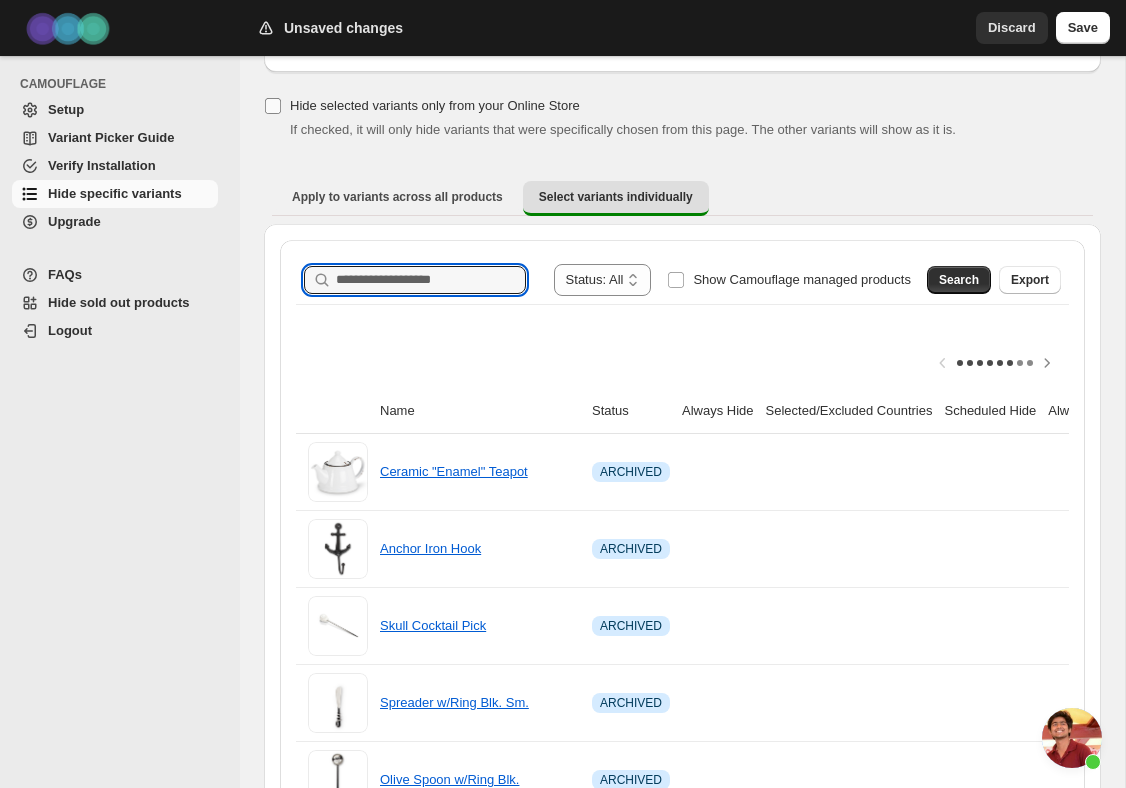 click on "Search product name" at bounding box center [431, 280] 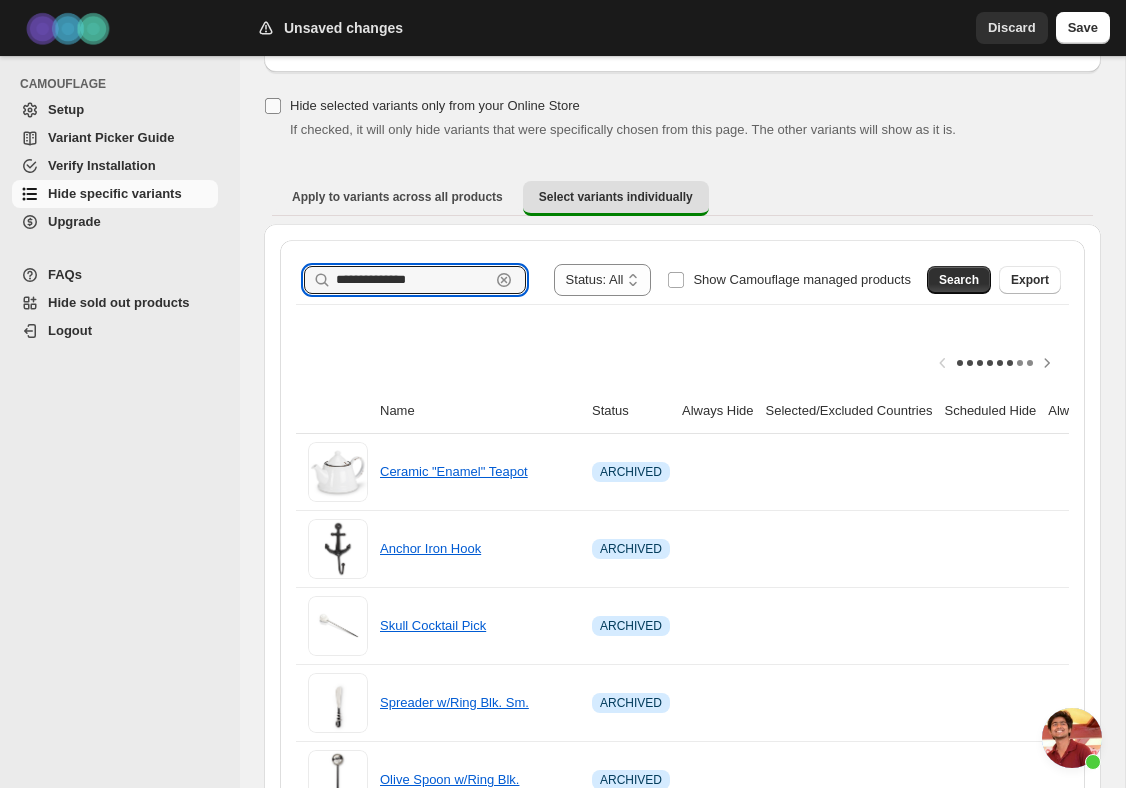 type on "**********" 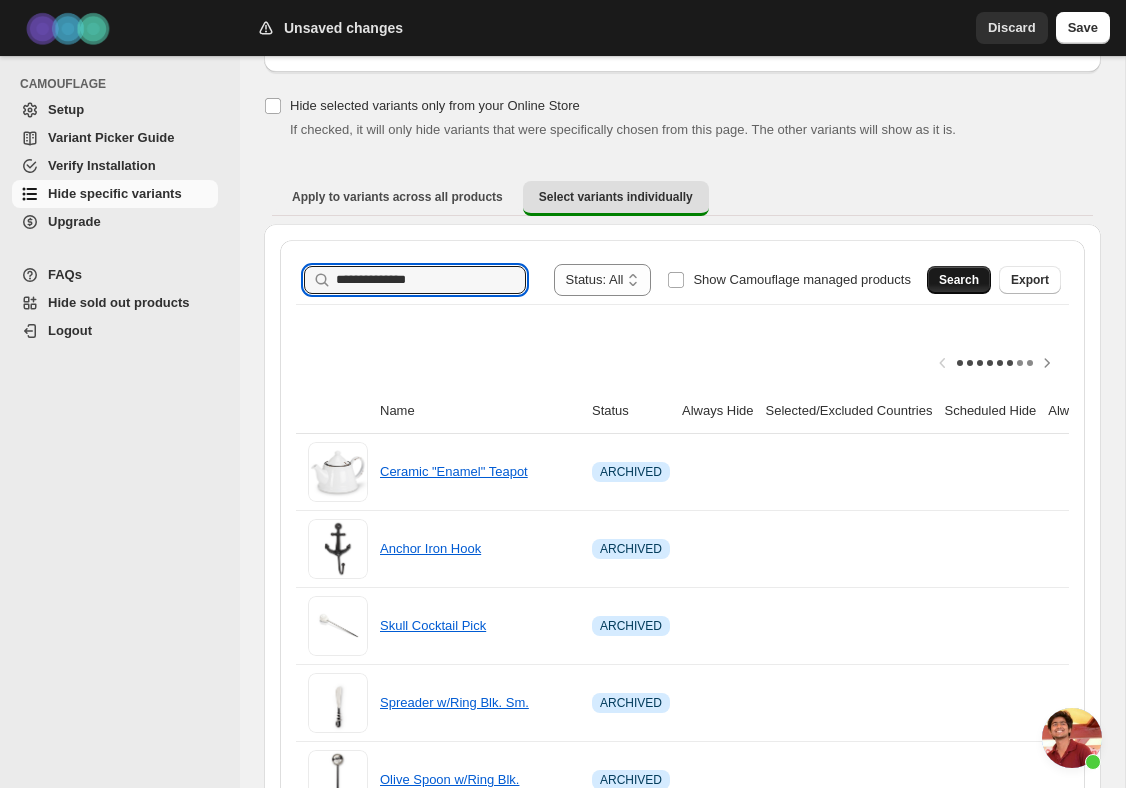 click on "Search" at bounding box center [959, 280] 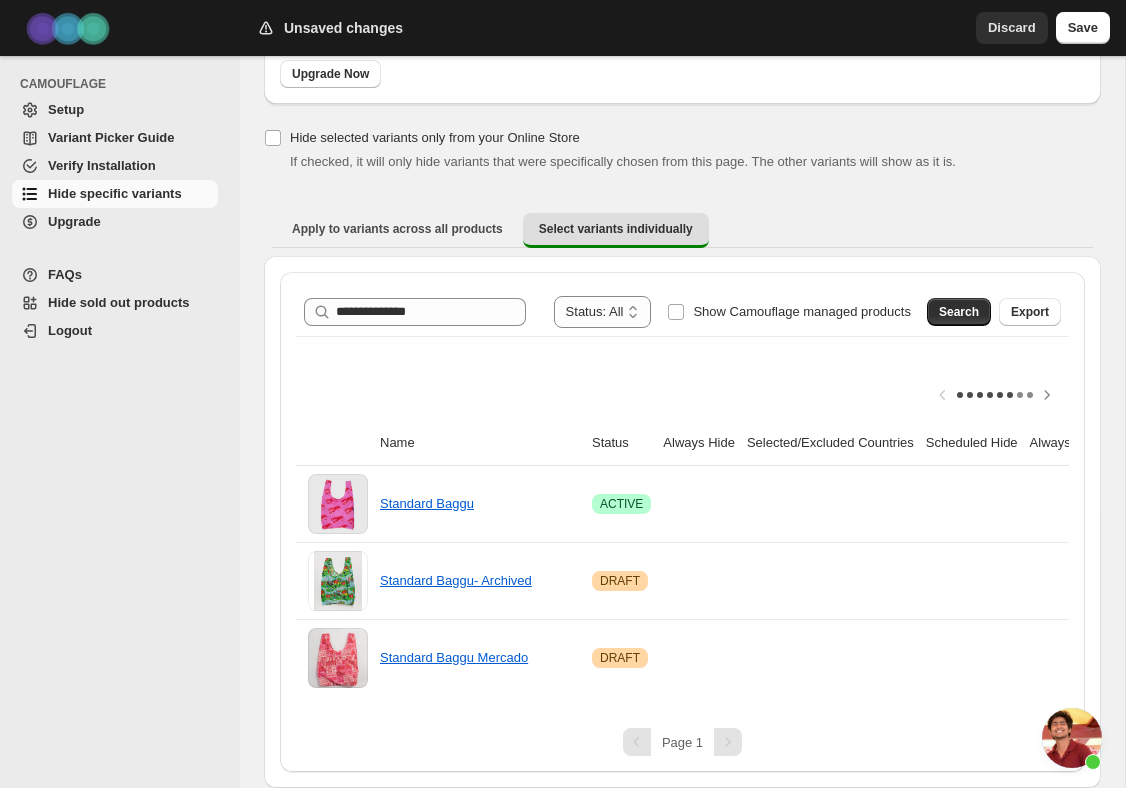 scroll, scrollTop: 156, scrollLeft: 0, axis: vertical 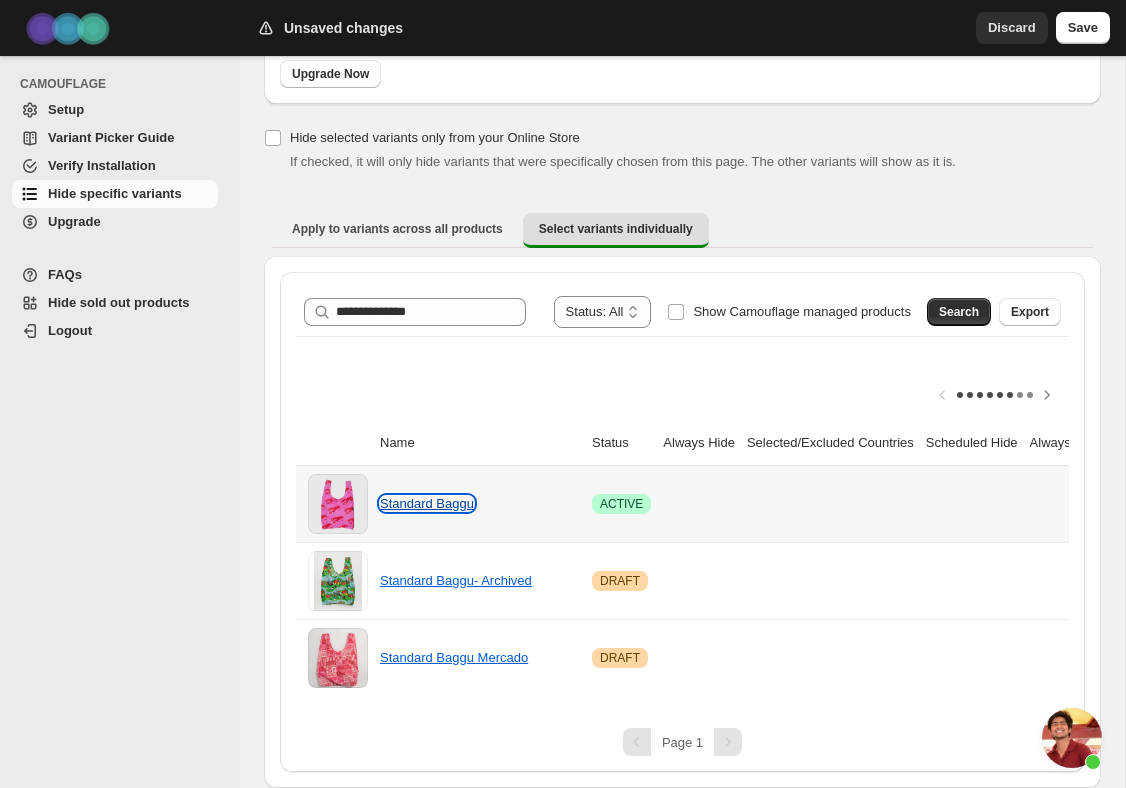click on "Standard Baggu" at bounding box center [427, 503] 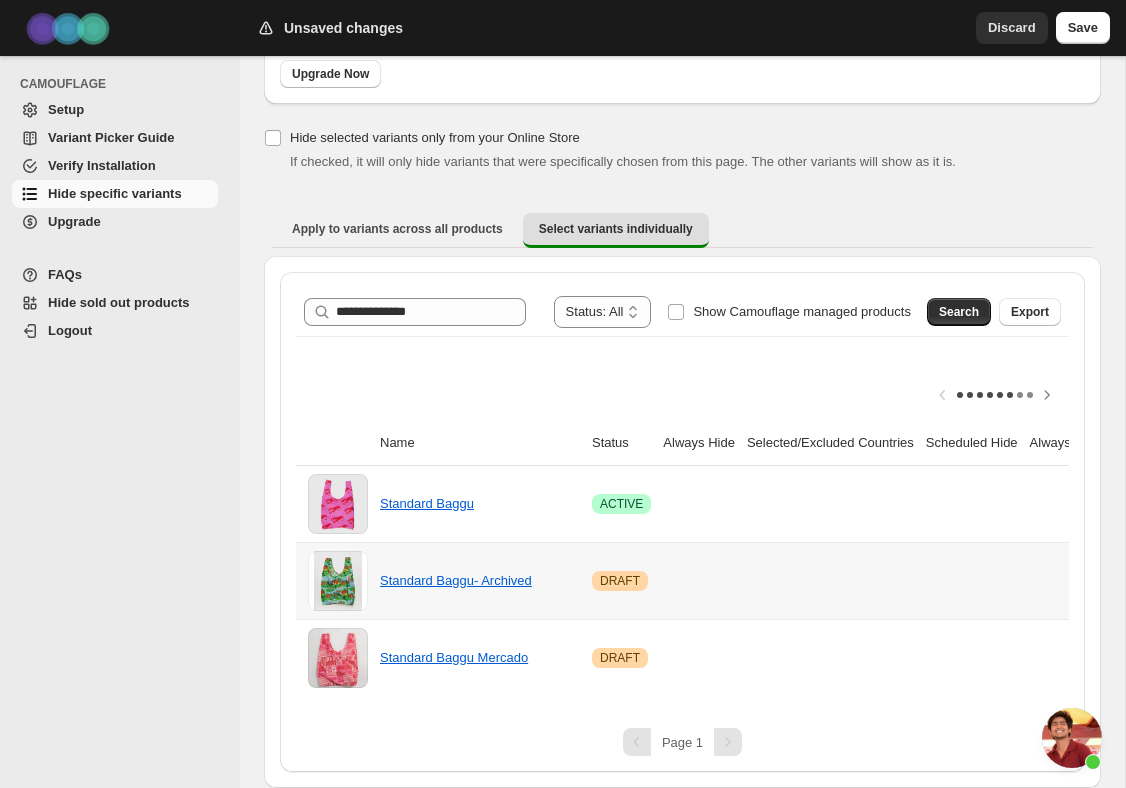 click at bounding box center (830, 580) 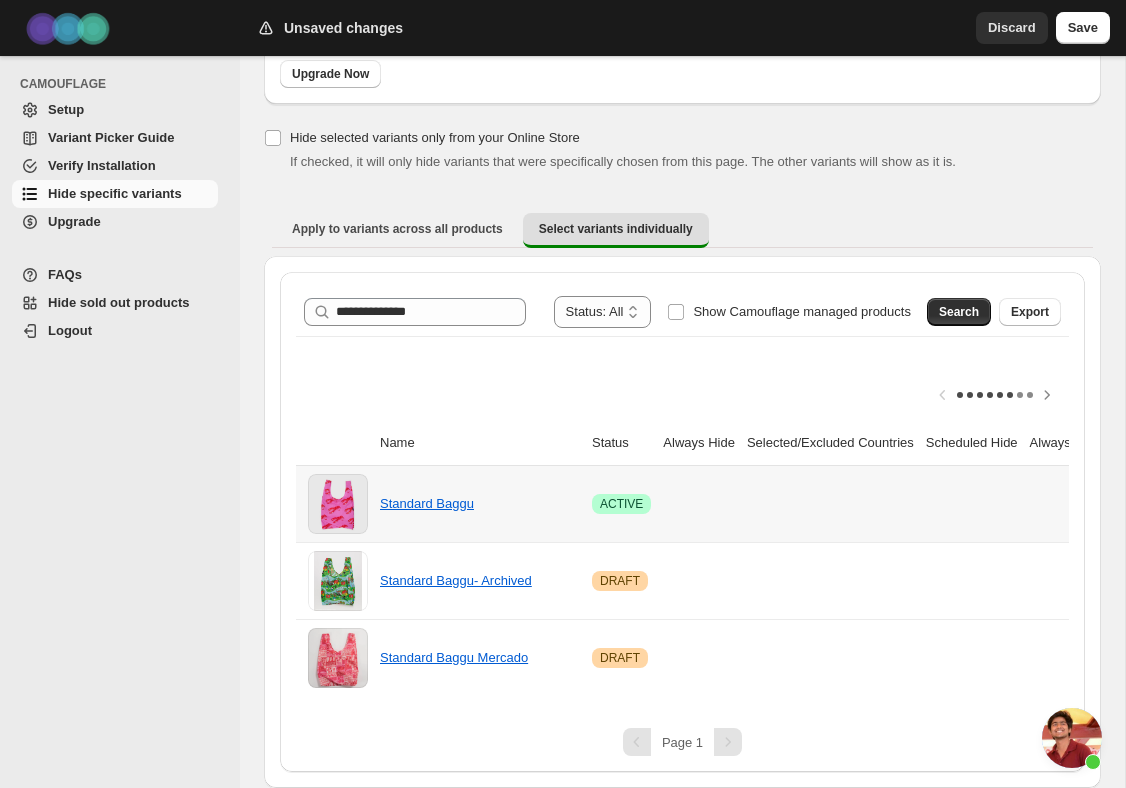 click at bounding box center (830, 504) 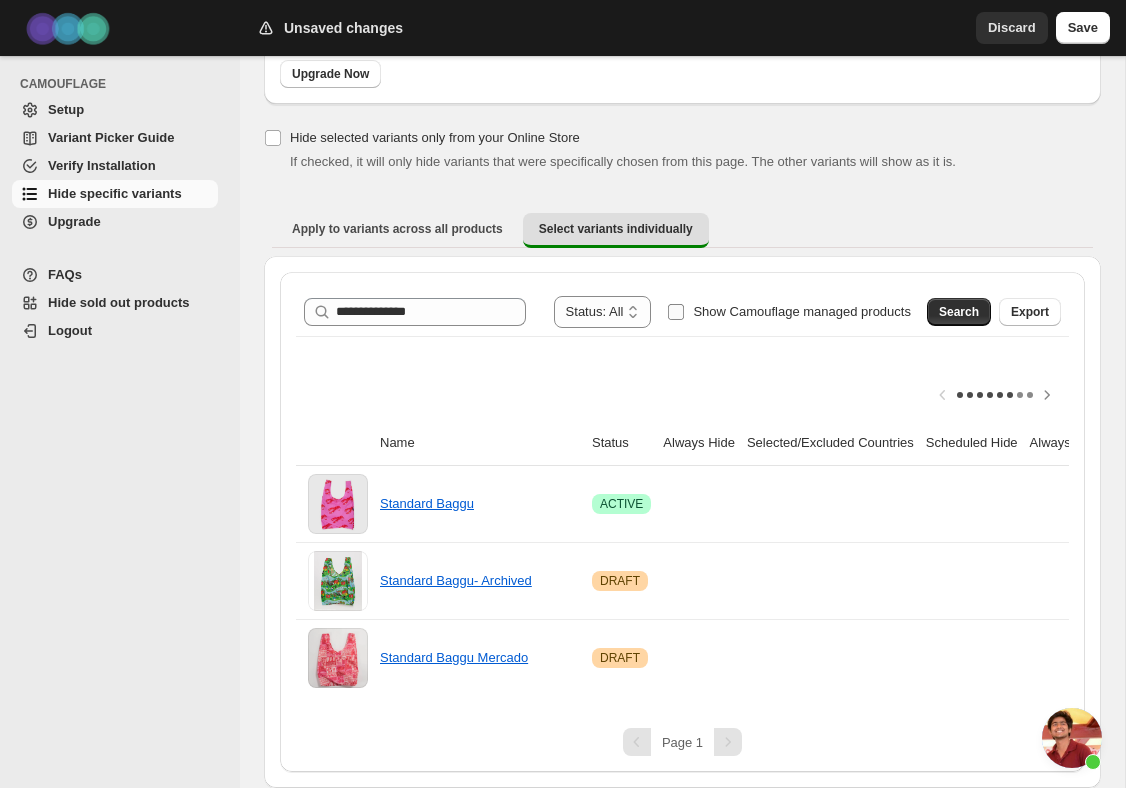 click on "Show Camouflage managed products" at bounding box center [802, 311] 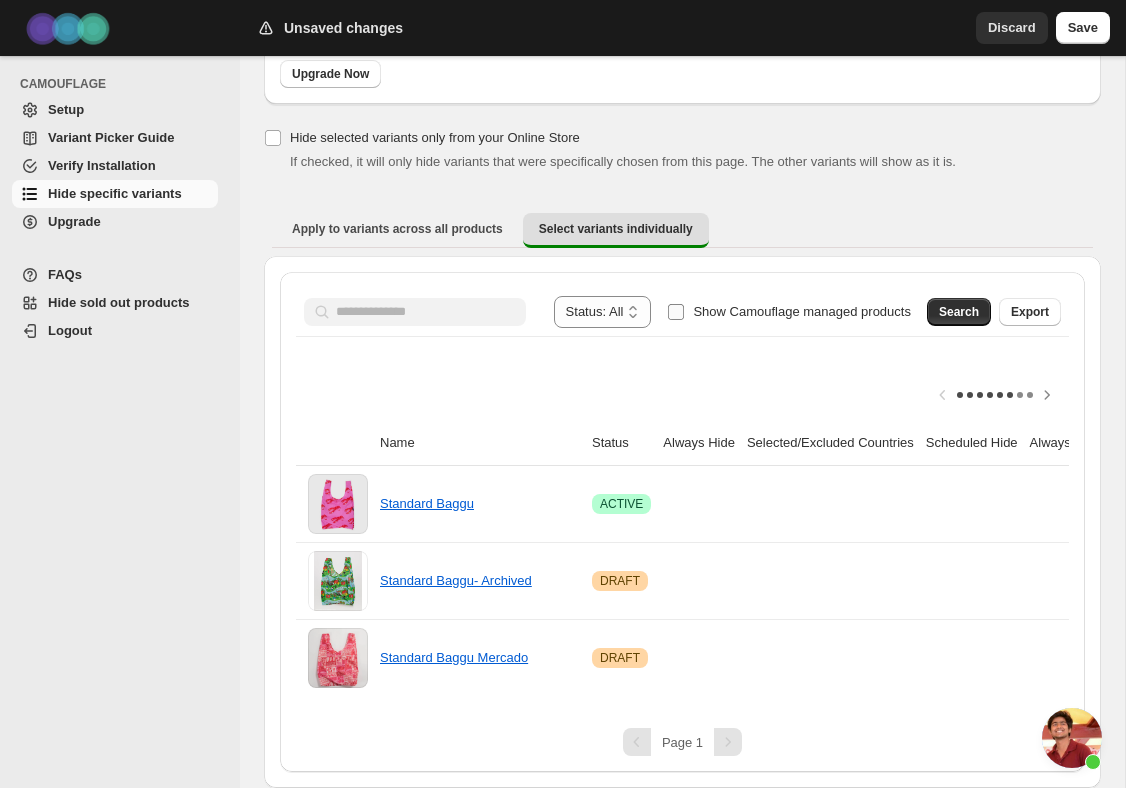 click on "Show Camouflage managed products" at bounding box center (802, 311) 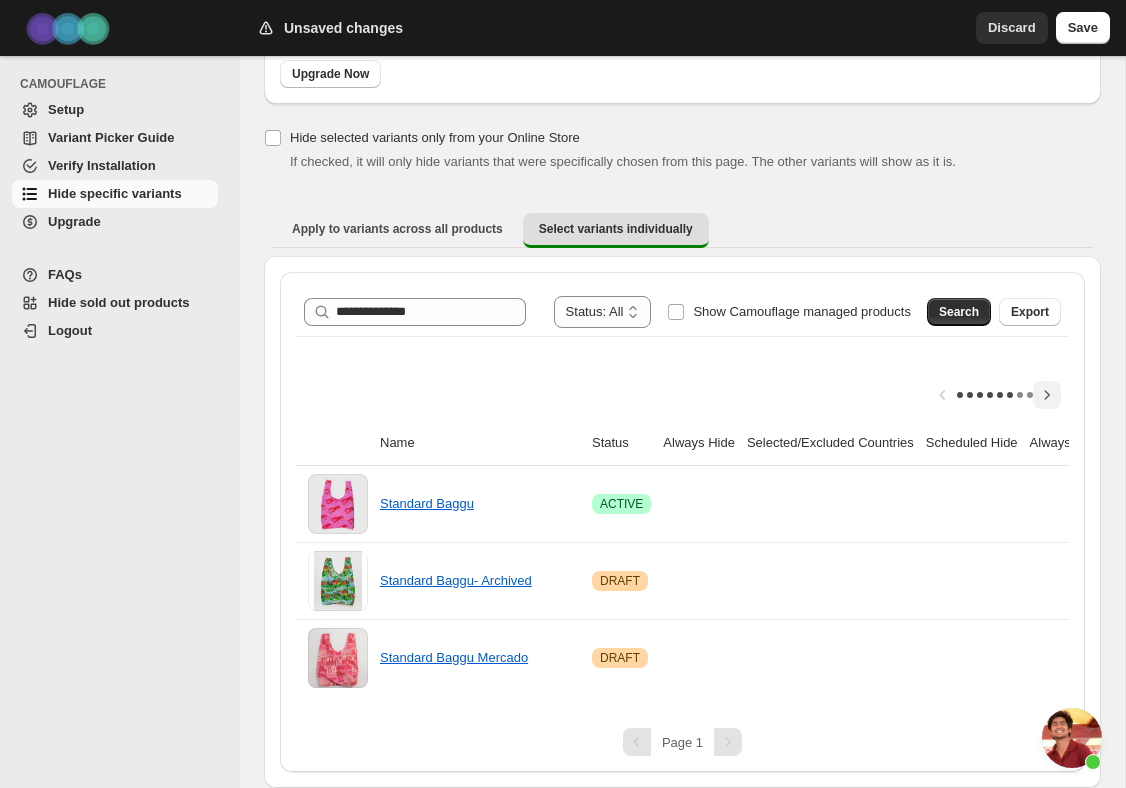 click at bounding box center (1047, 395) 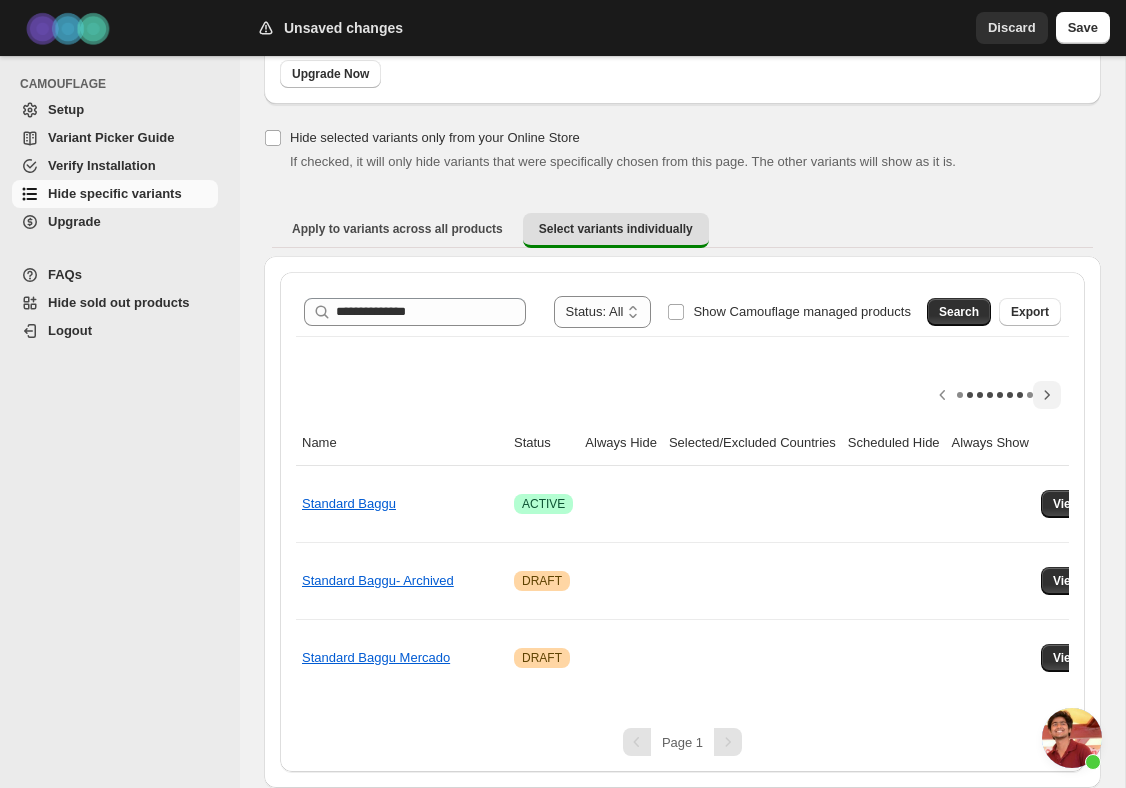 click at bounding box center [1047, 395] 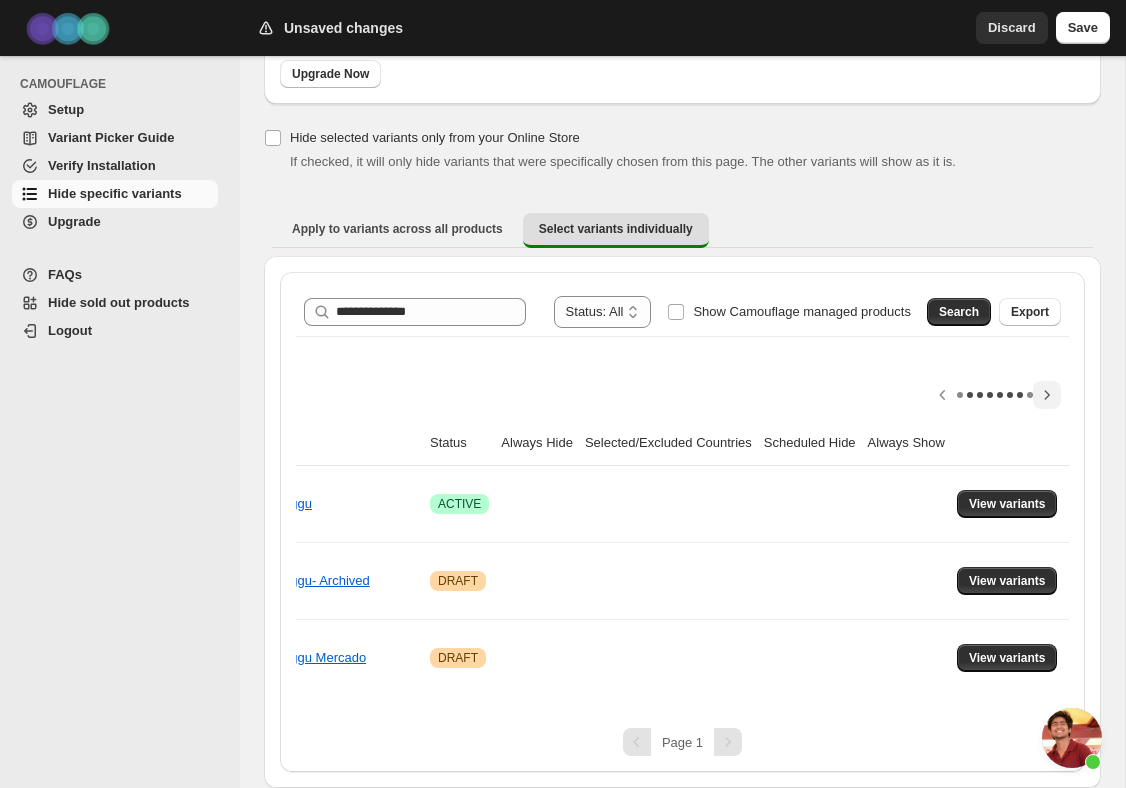 click at bounding box center [1047, 395] 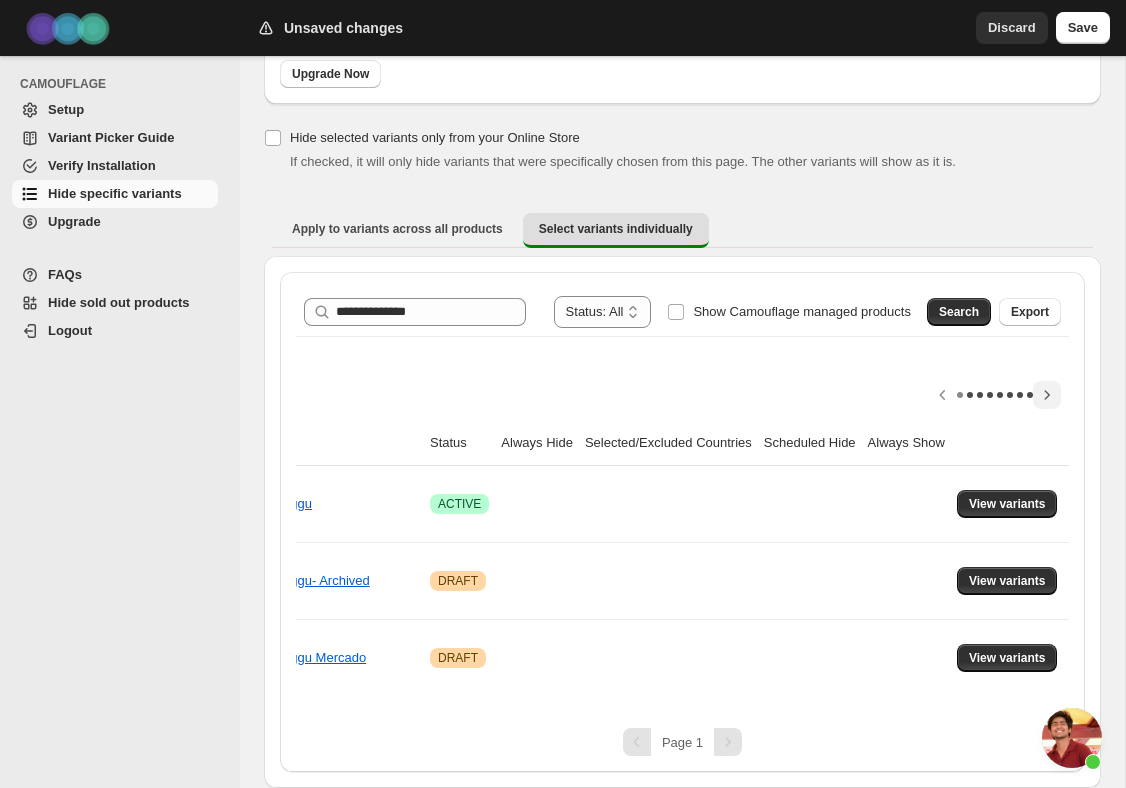 scroll, scrollTop: 0, scrollLeft: 183, axis: horizontal 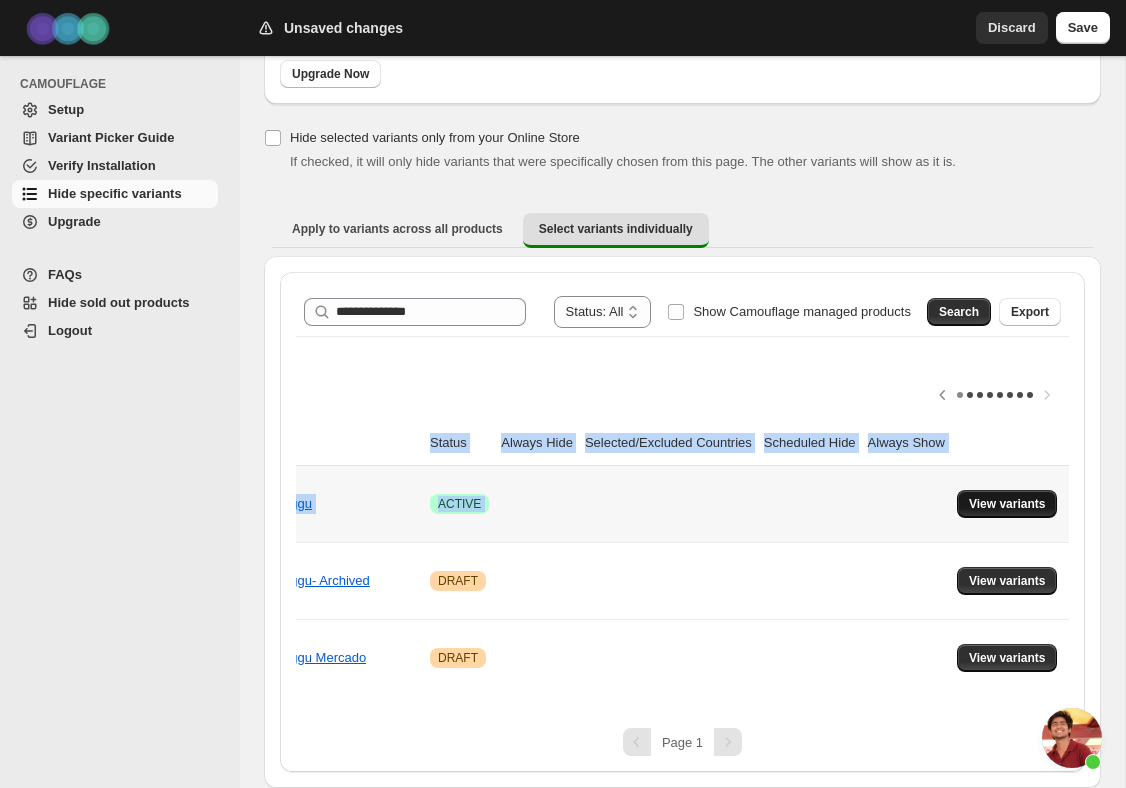click on "View variants" at bounding box center [1007, 504] 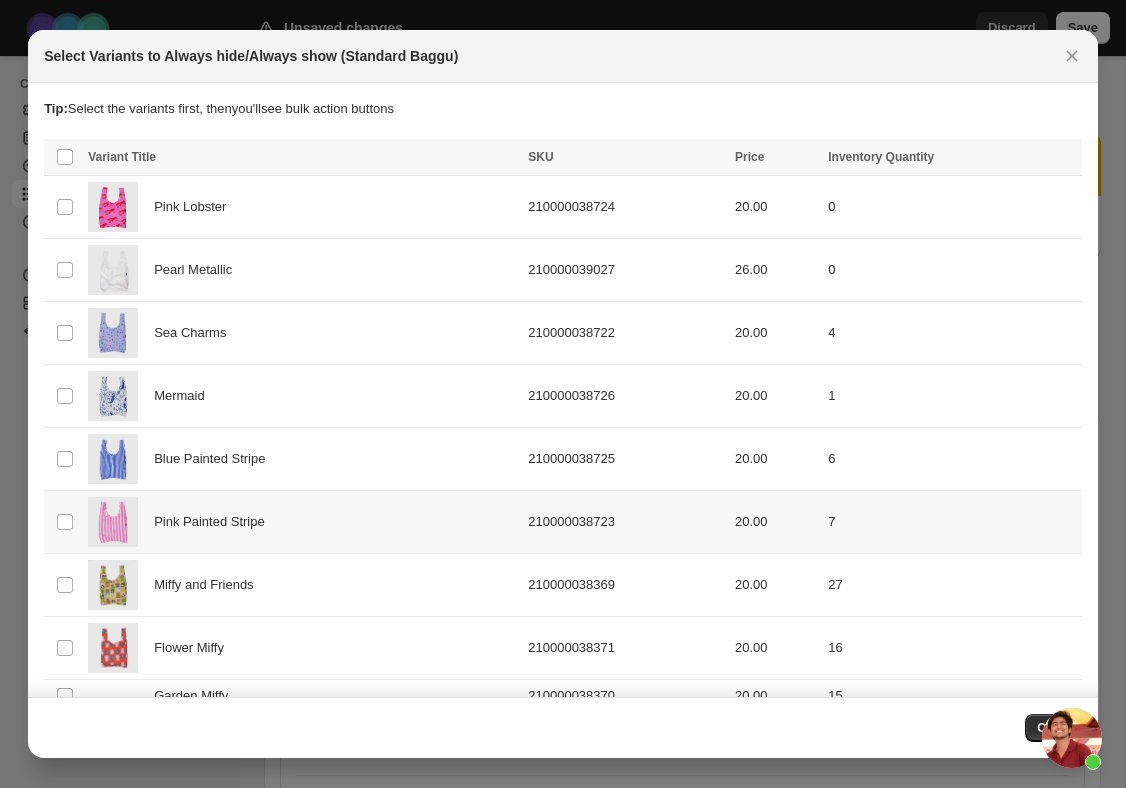 scroll, scrollTop: 156, scrollLeft: 0, axis: vertical 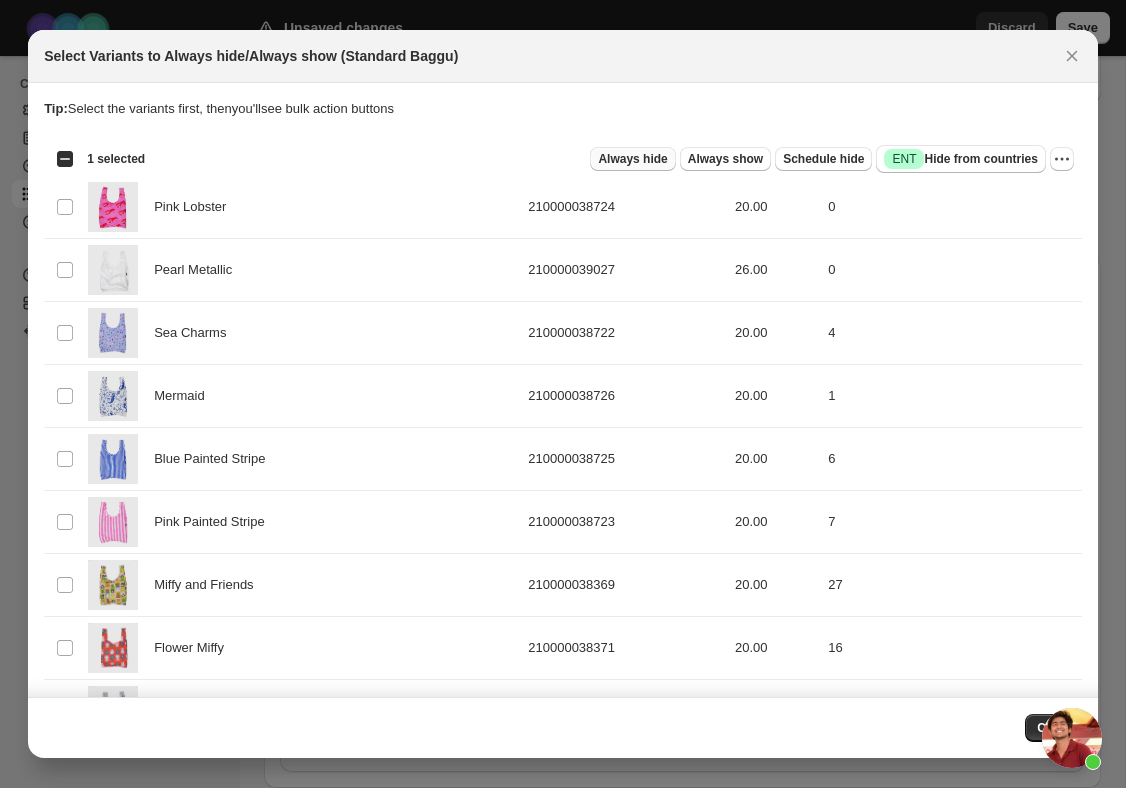 click on "Always hide" at bounding box center (632, 159) 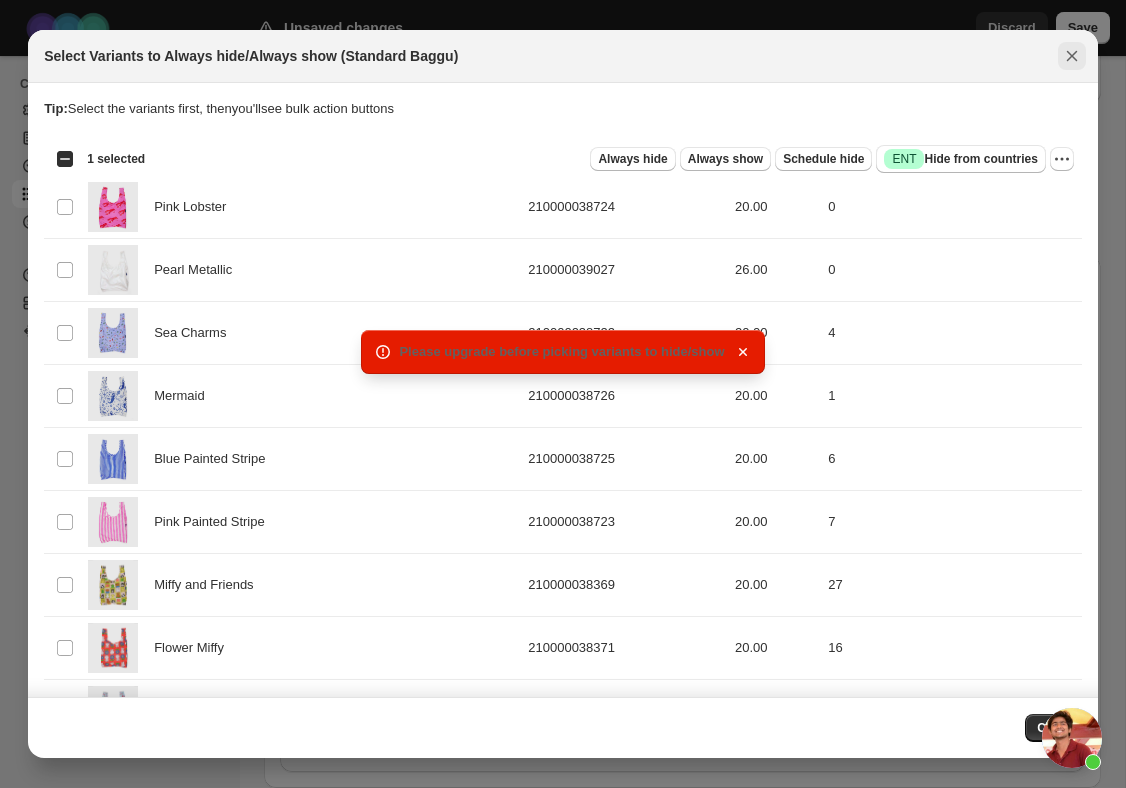 click at bounding box center [1072, 56] 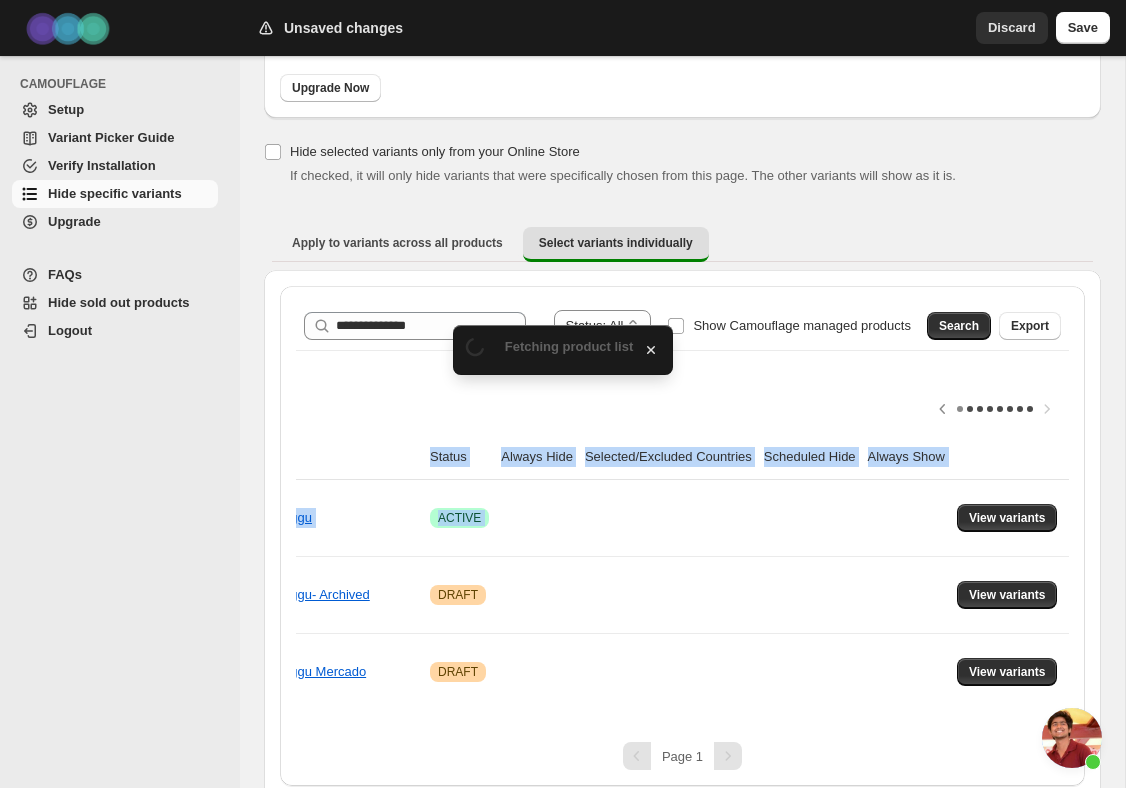 scroll, scrollTop: 156, scrollLeft: 0, axis: vertical 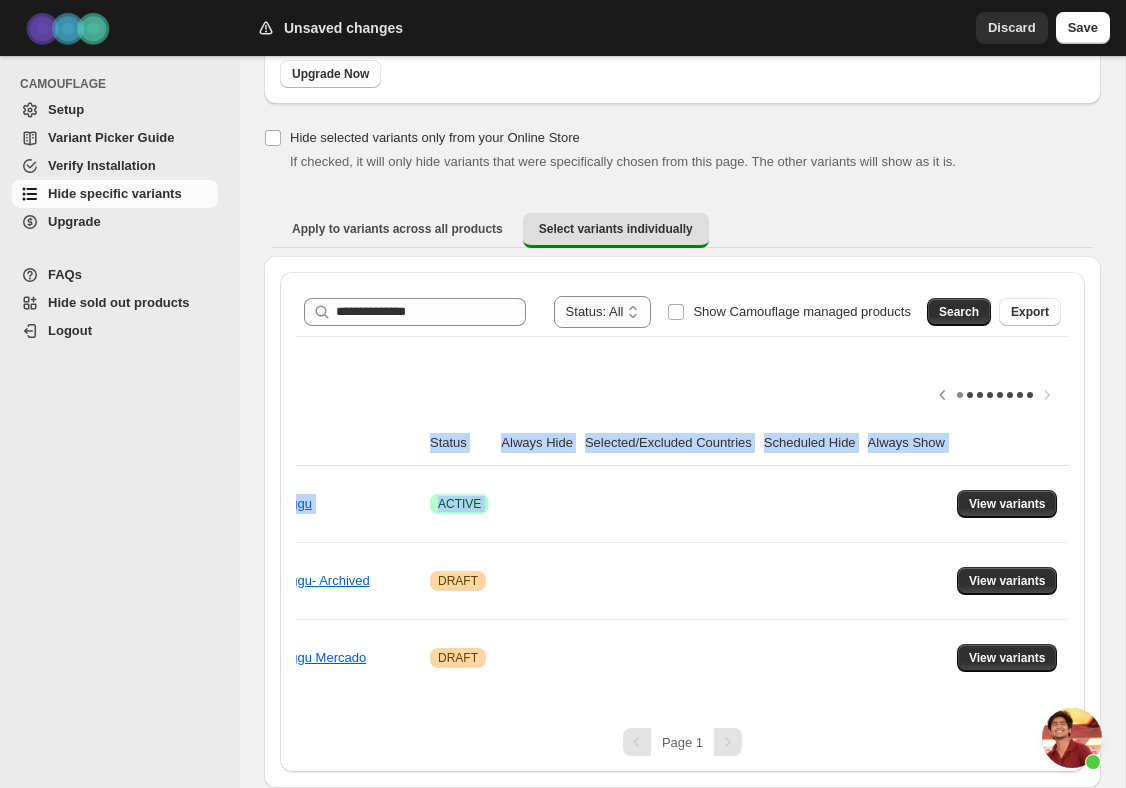 click at bounding box center (1072, 738) 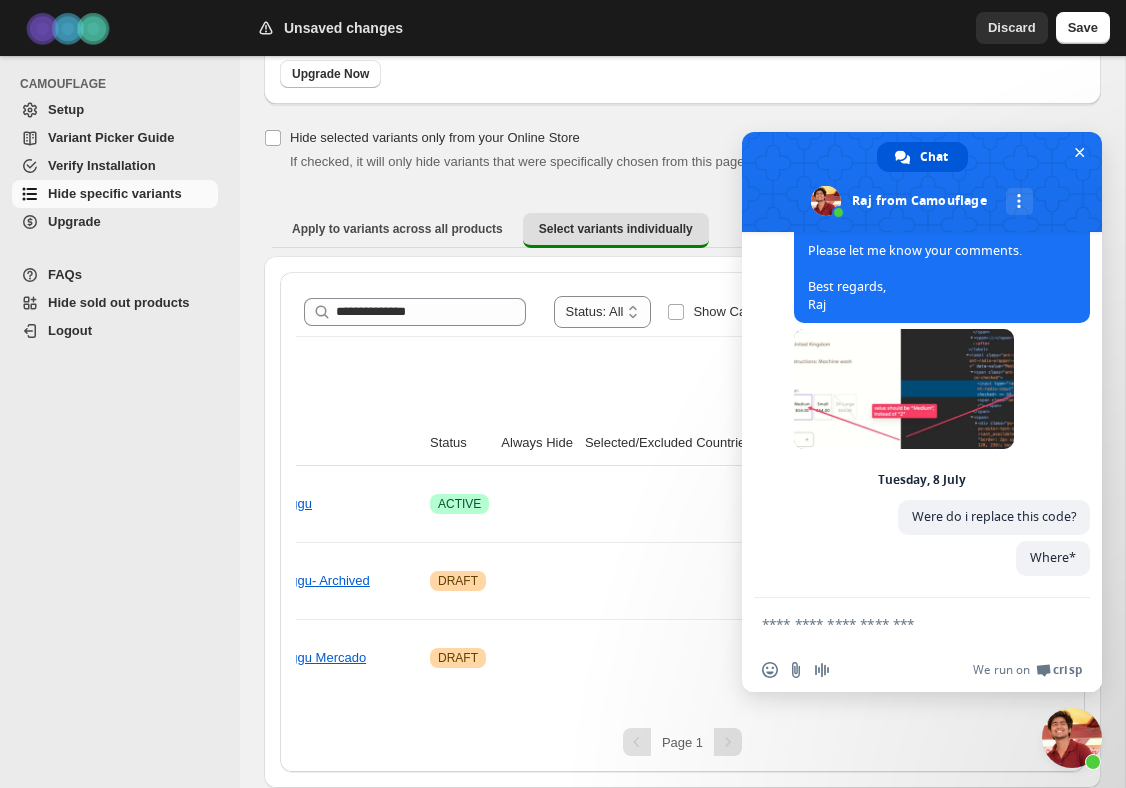scroll, scrollTop: 670, scrollLeft: 0, axis: vertical 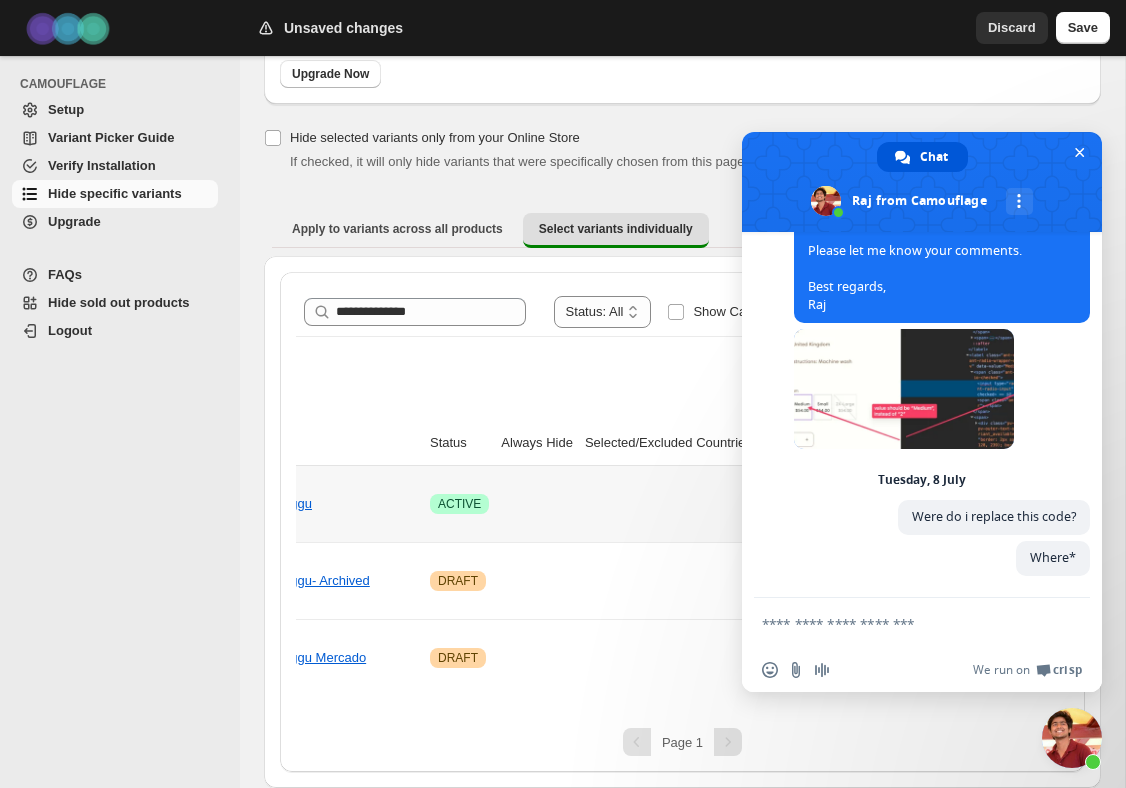 click at bounding box center (668, 504) 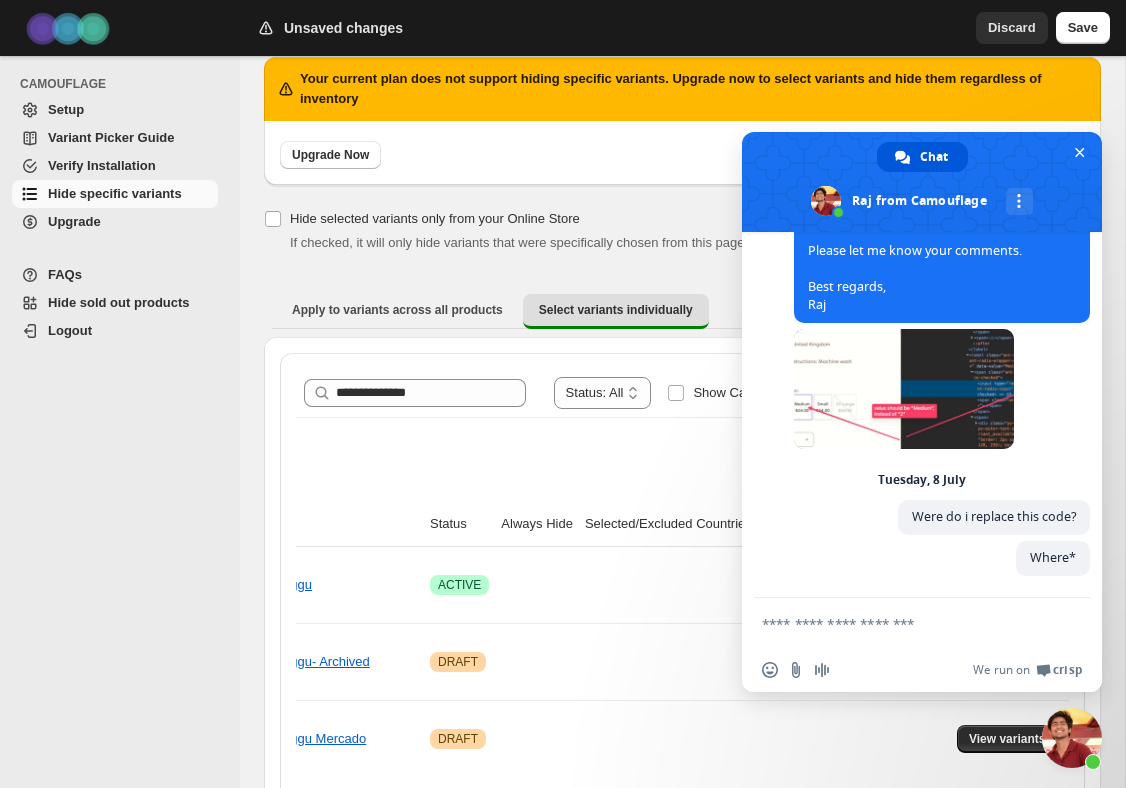 scroll, scrollTop: 73, scrollLeft: 0, axis: vertical 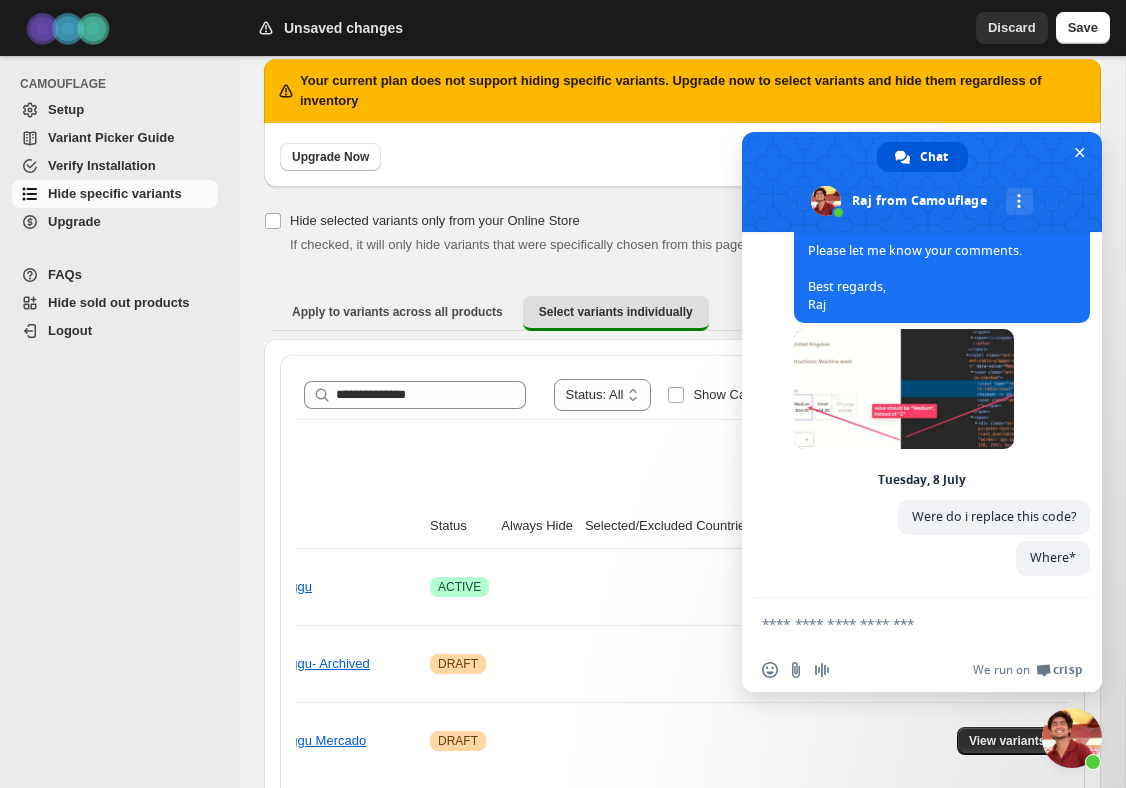 click on "Upgrade Now" at bounding box center [678, 153] 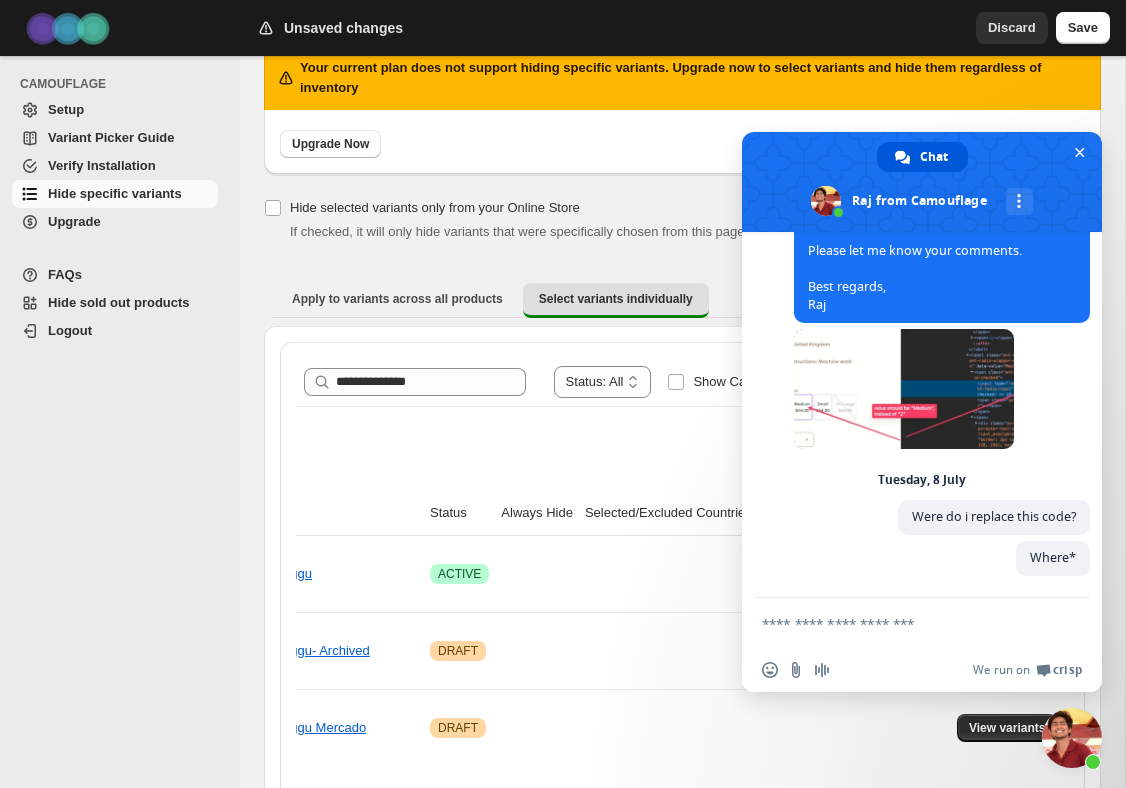 scroll, scrollTop: 0, scrollLeft: 0, axis: both 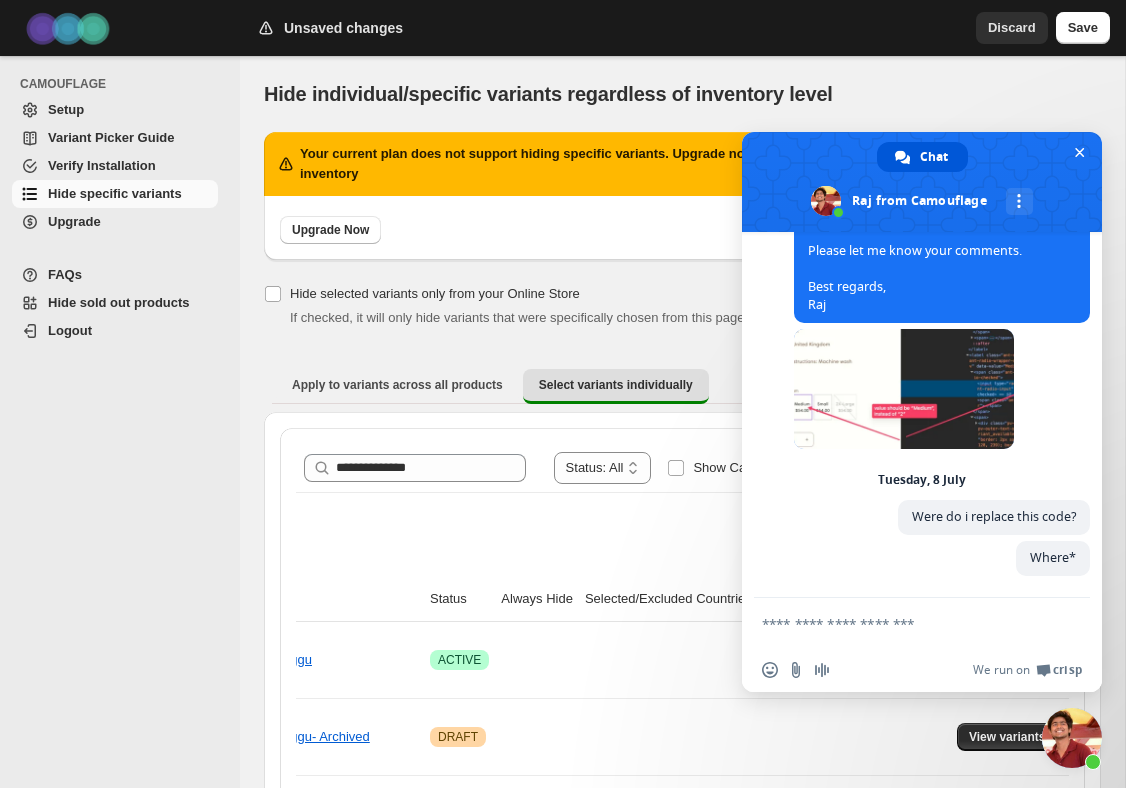 click on "Upgrade Now" at bounding box center [678, 226] 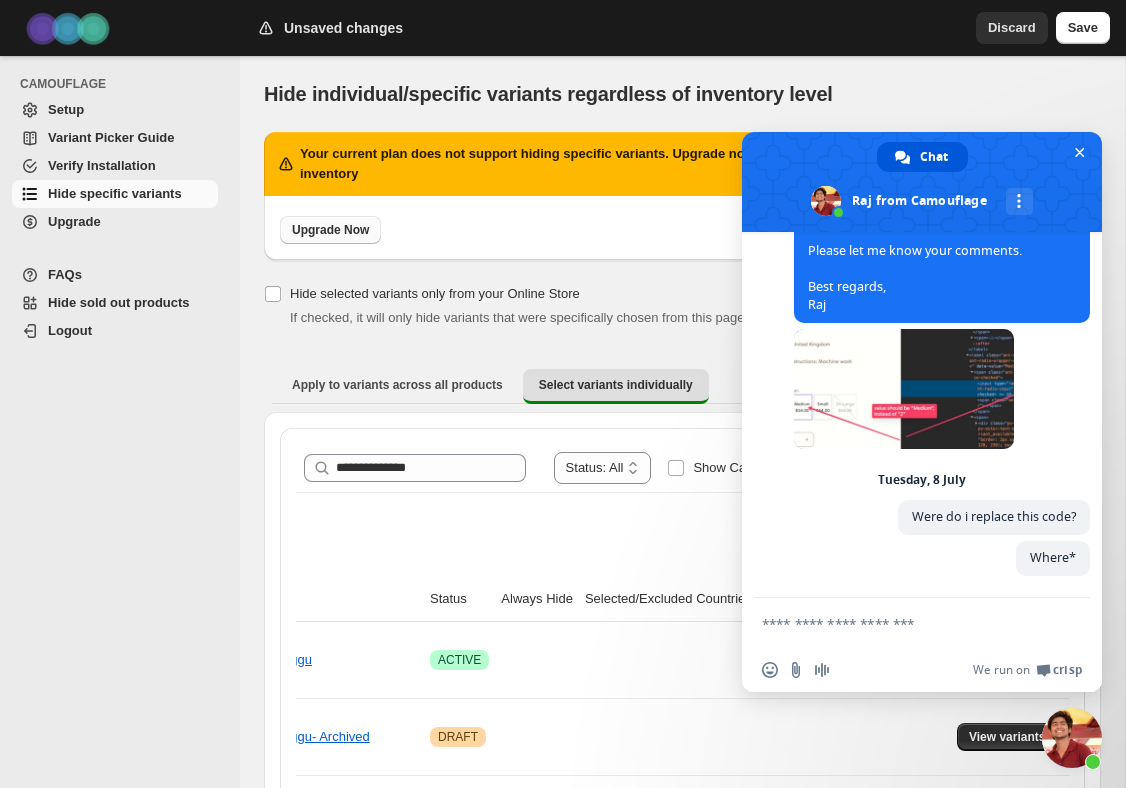 click on "Upgrade Now" at bounding box center [330, 230] 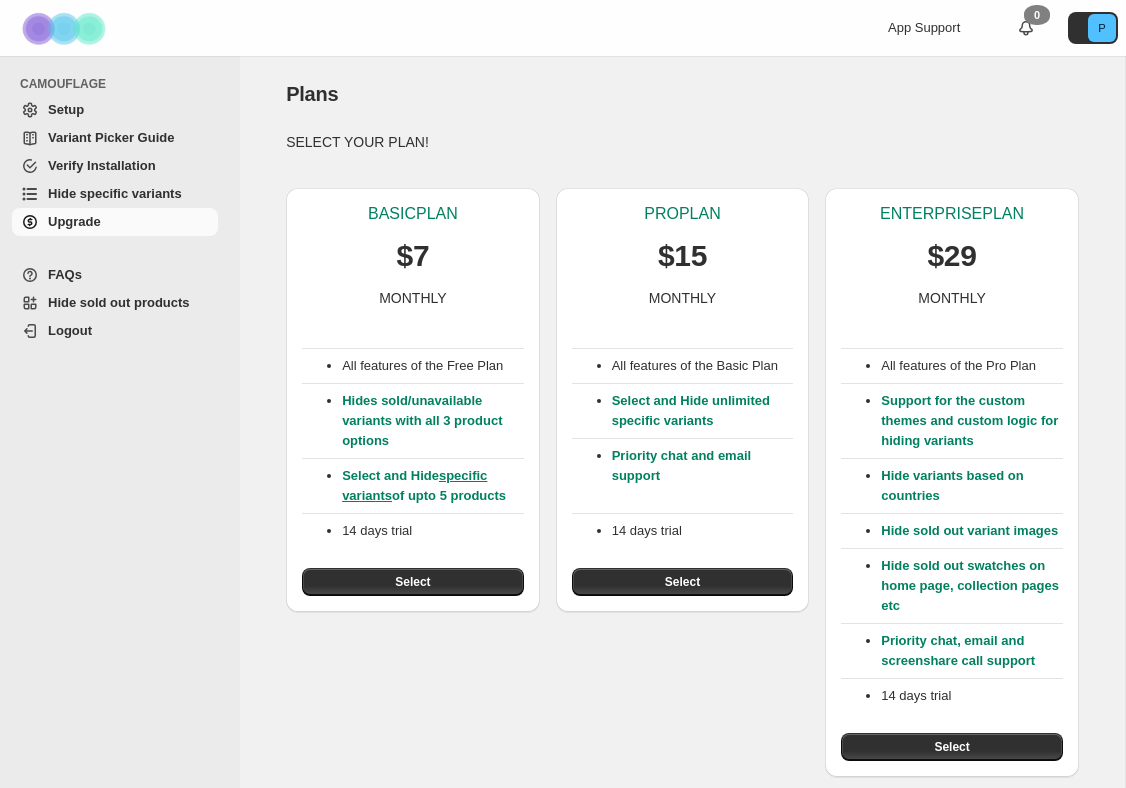 scroll, scrollTop: 0, scrollLeft: 0, axis: both 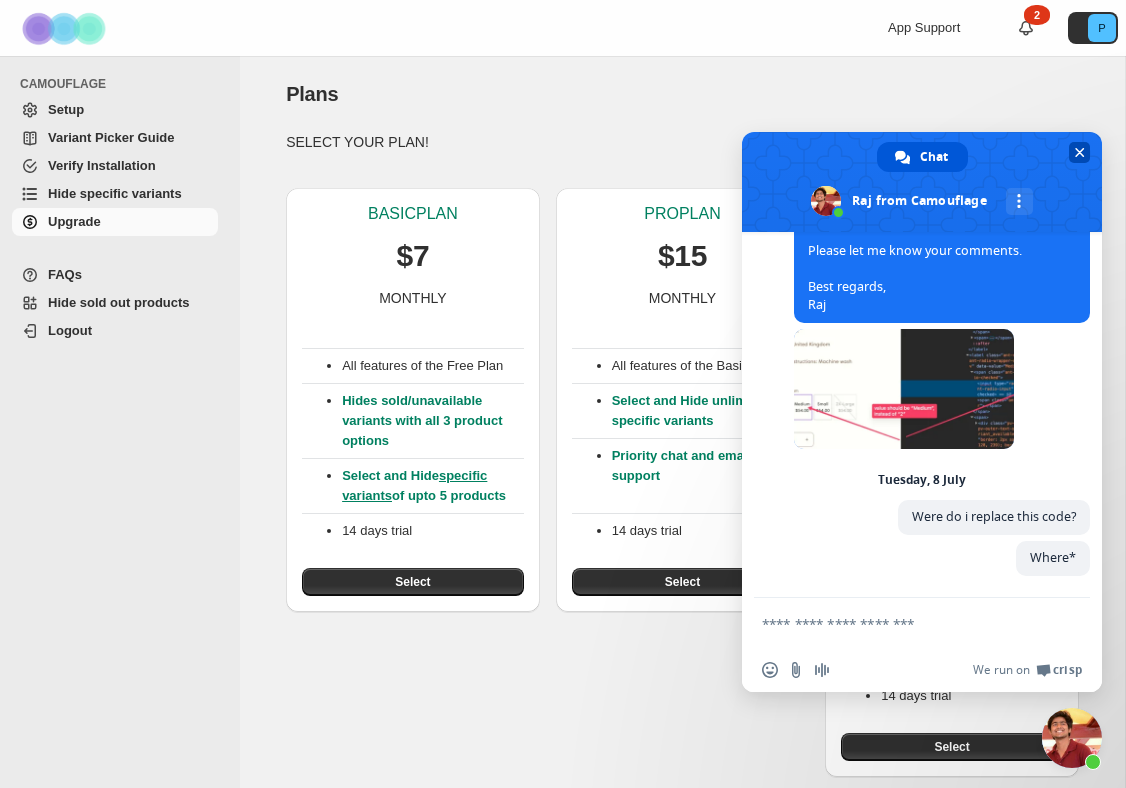 click at bounding box center (1080, 152) 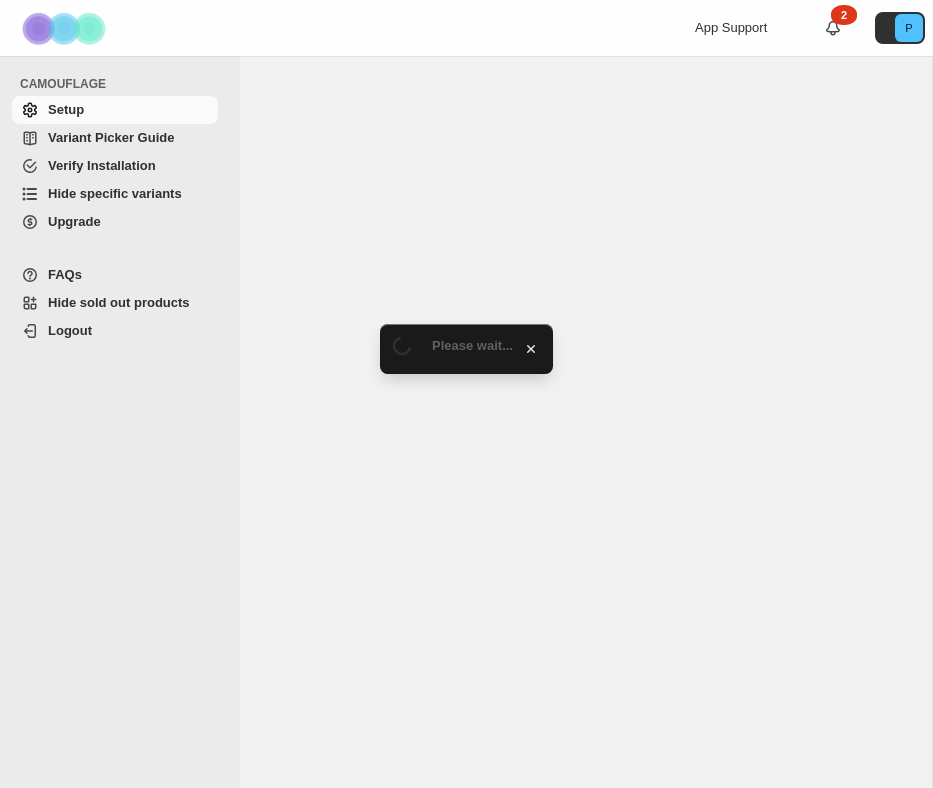 scroll, scrollTop: 0, scrollLeft: 0, axis: both 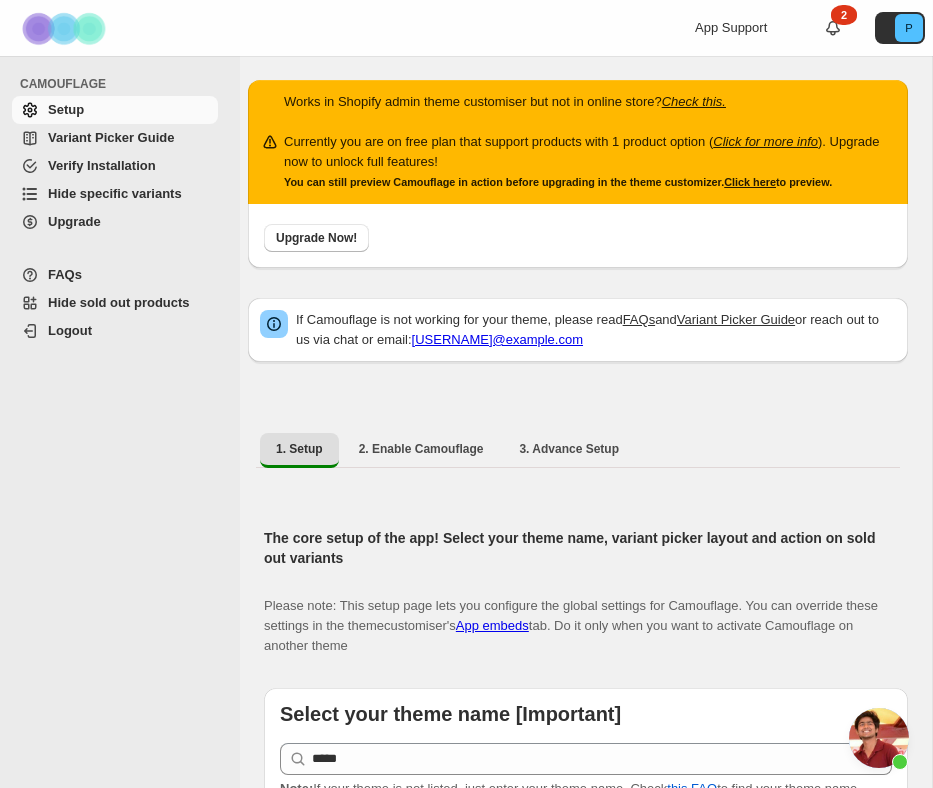 click on "Variant Picker Guide" at bounding box center [111, 137] 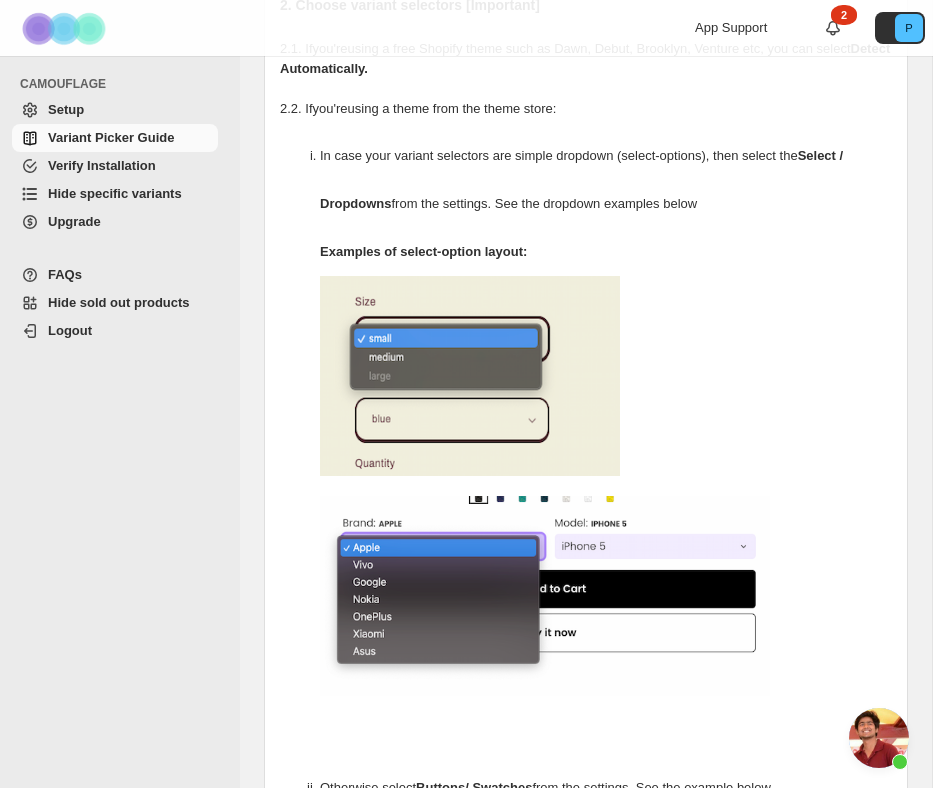 scroll, scrollTop: 382, scrollLeft: 0, axis: vertical 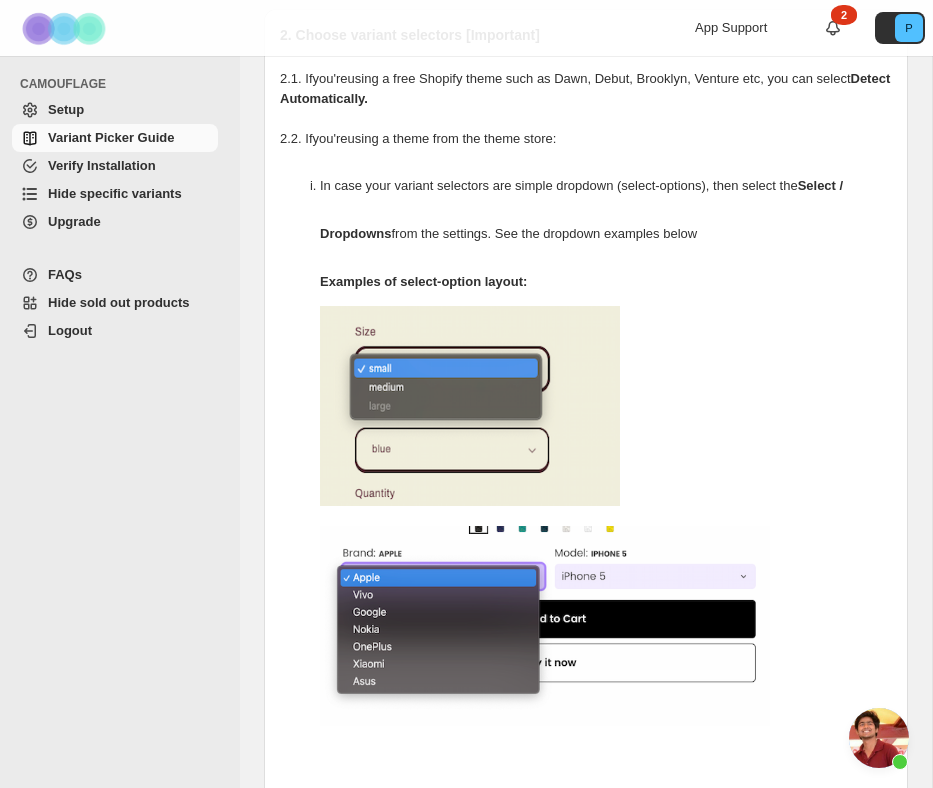click on "Setup" at bounding box center [131, 110] 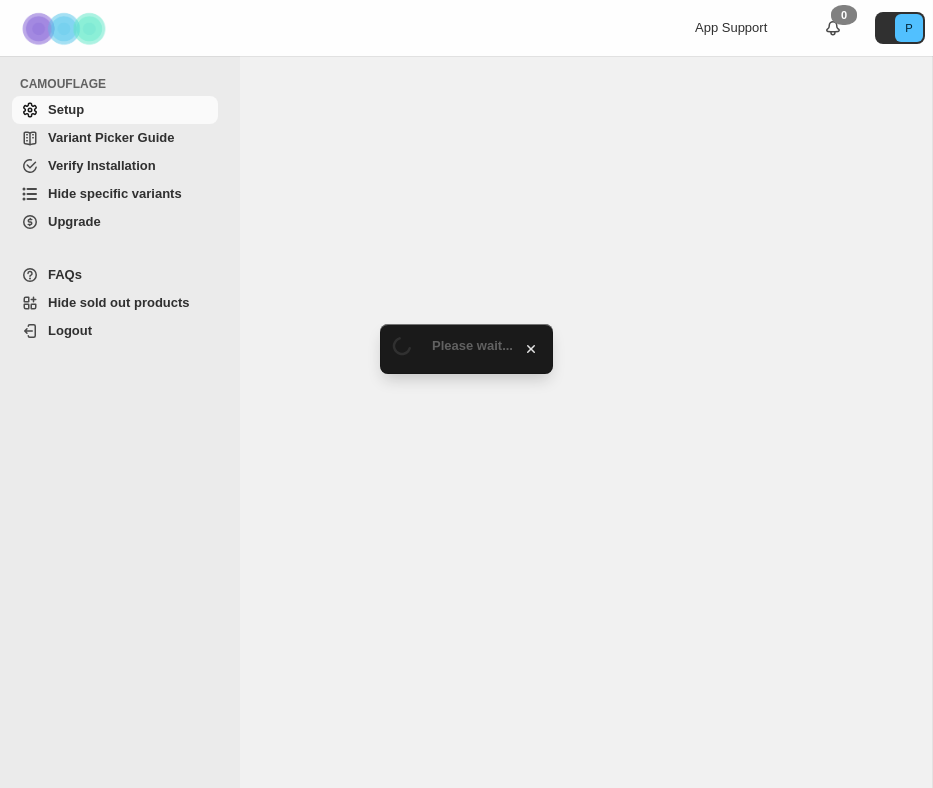 scroll, scrollTop: 0, scrollLeft: 0, axis: both 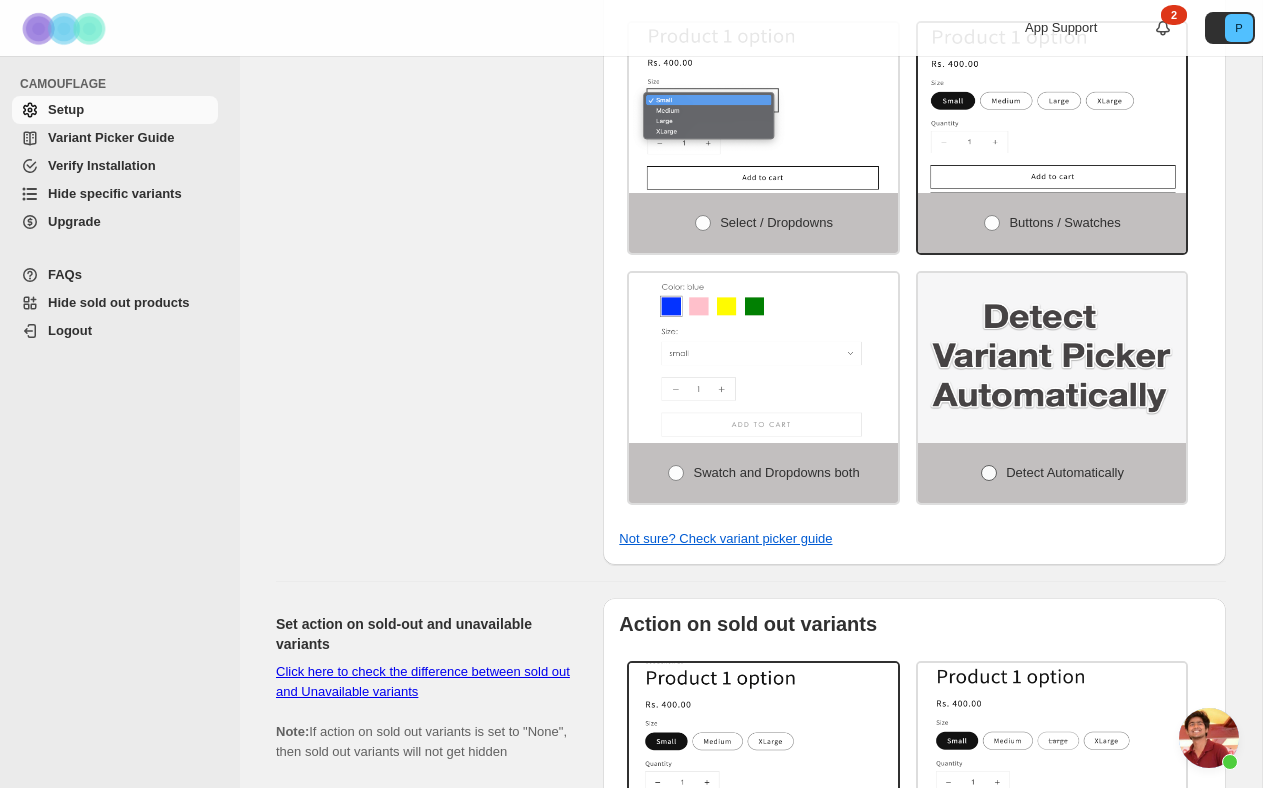 click at bounding box center [989, 473] 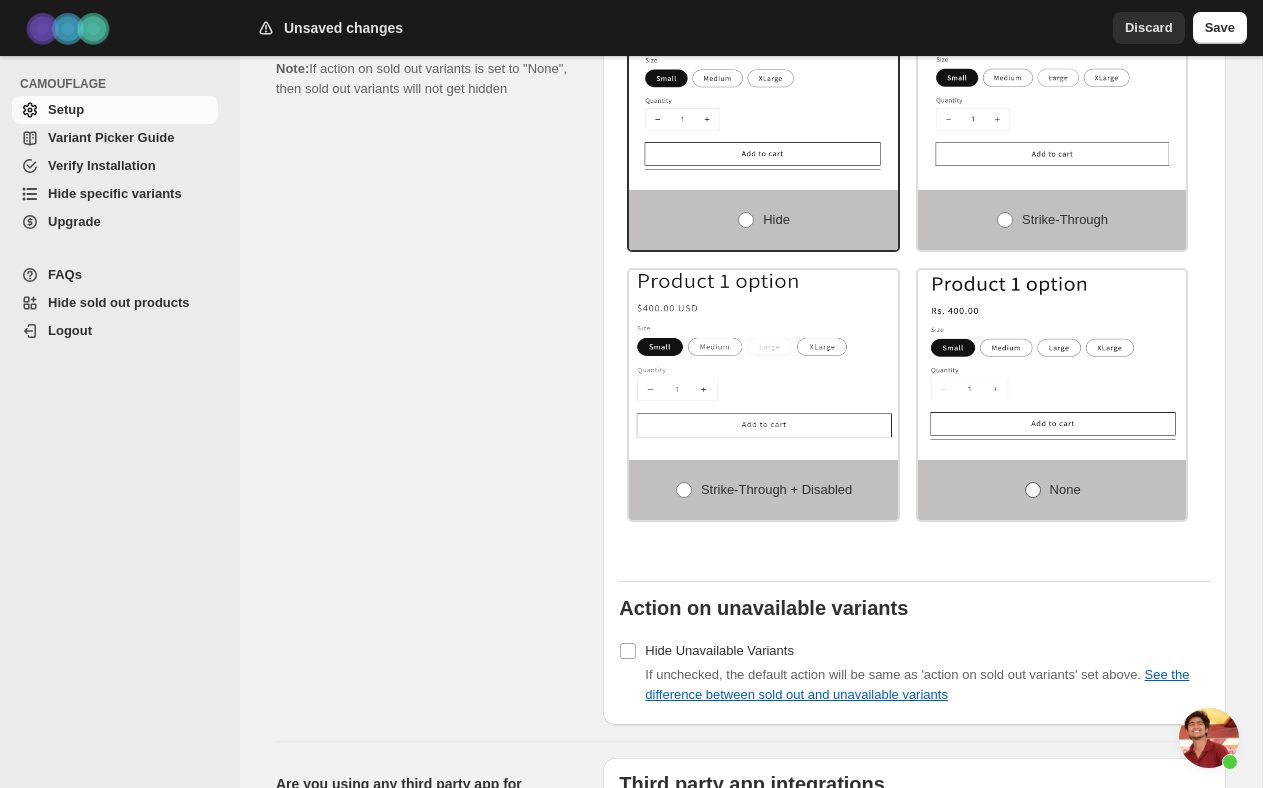 scroll, scrollTop: 1326, scrollLeft: 0, axis: vertical 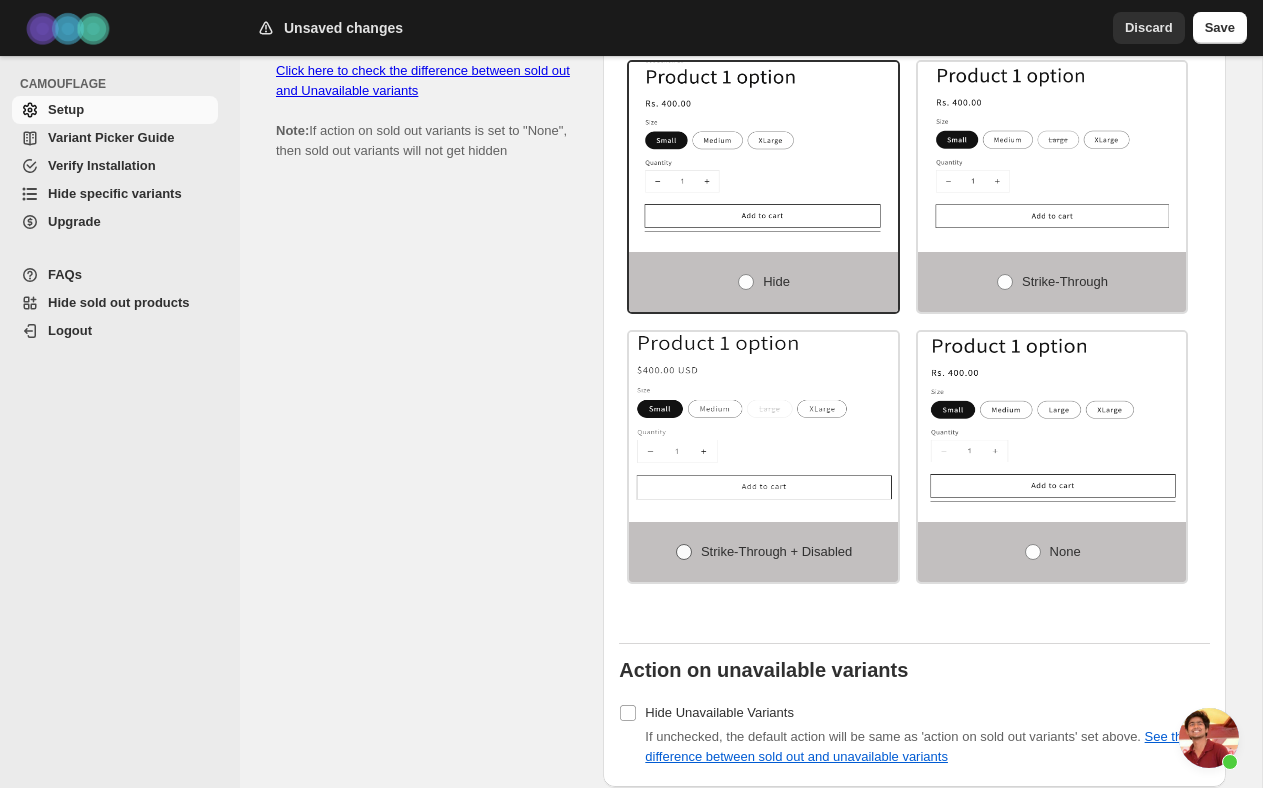 click on "Strike-through + Disabled" at bounding box center (776, 552) 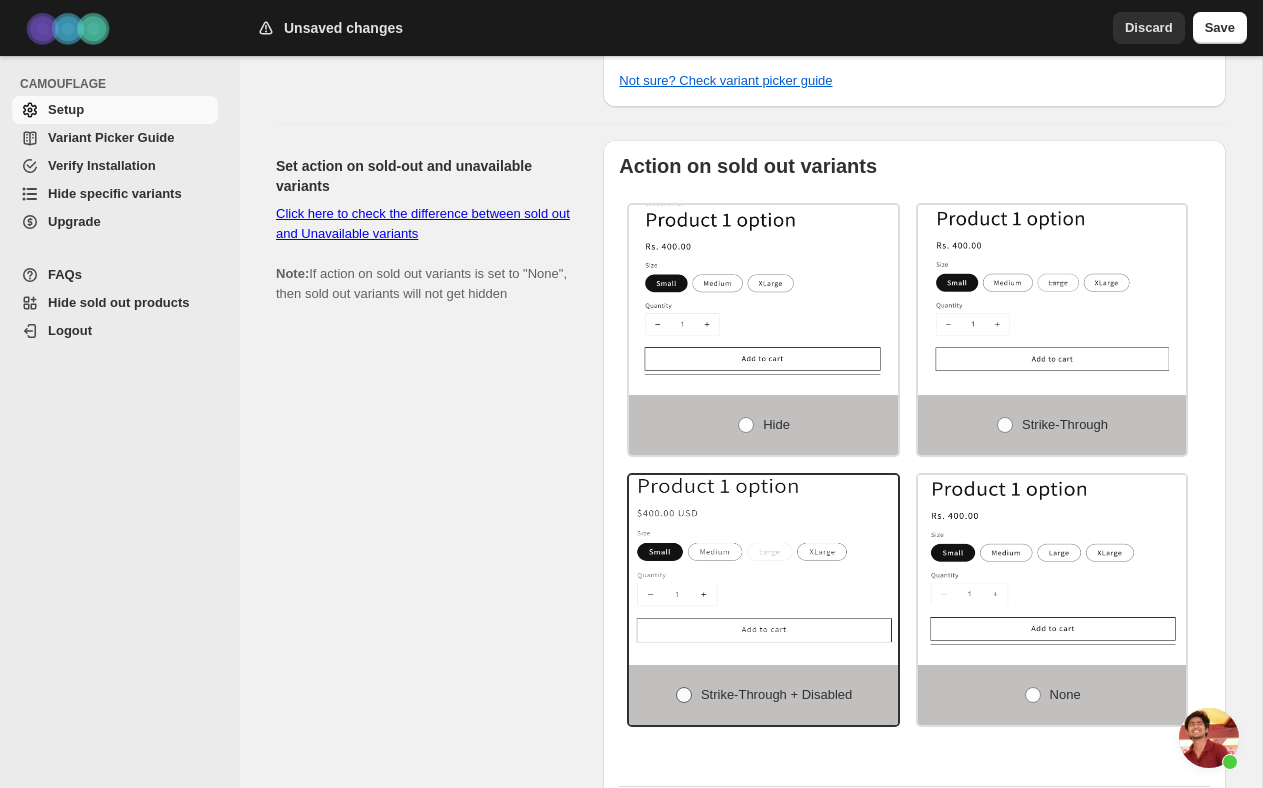 scroll, scrollTop: 1172, scrollLeft: 0, axis: vertical 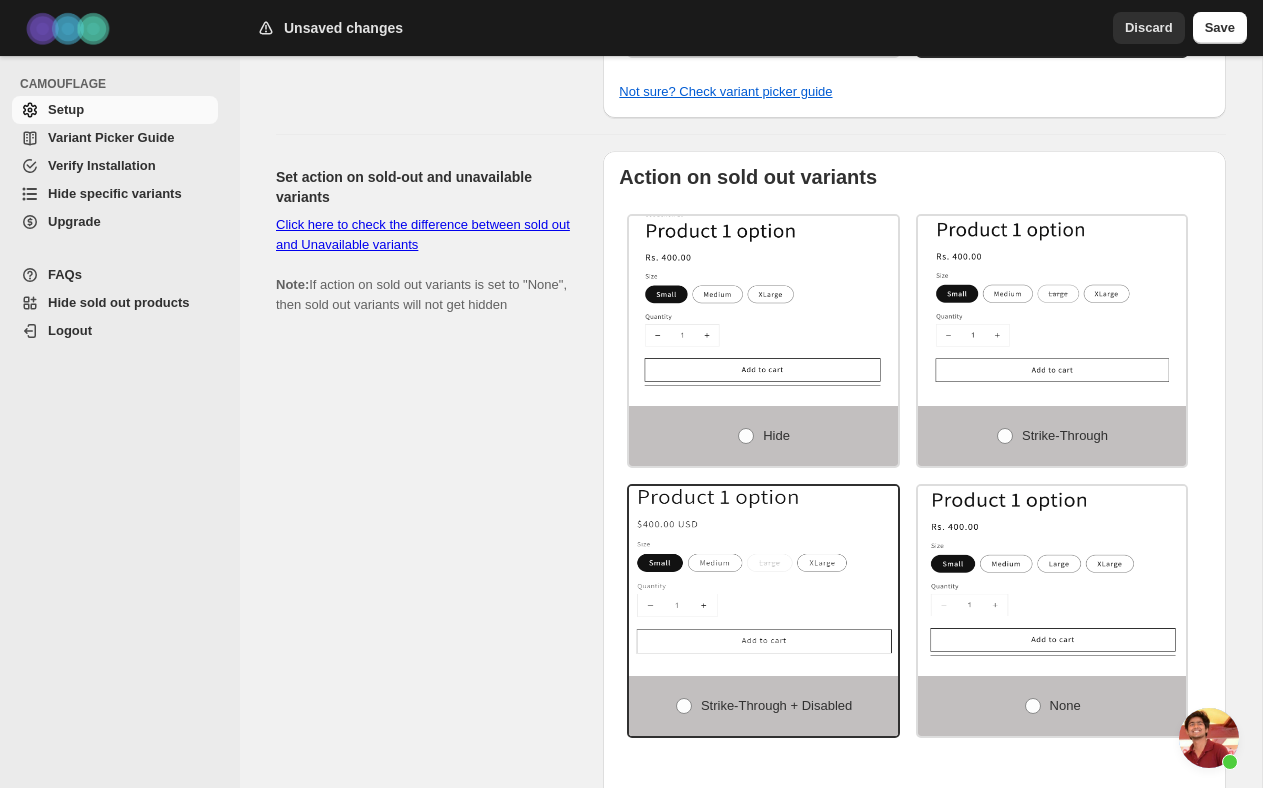 click on "Click here to check the difference between sold out and Unavailable variants" at bounding box center (423, 234) 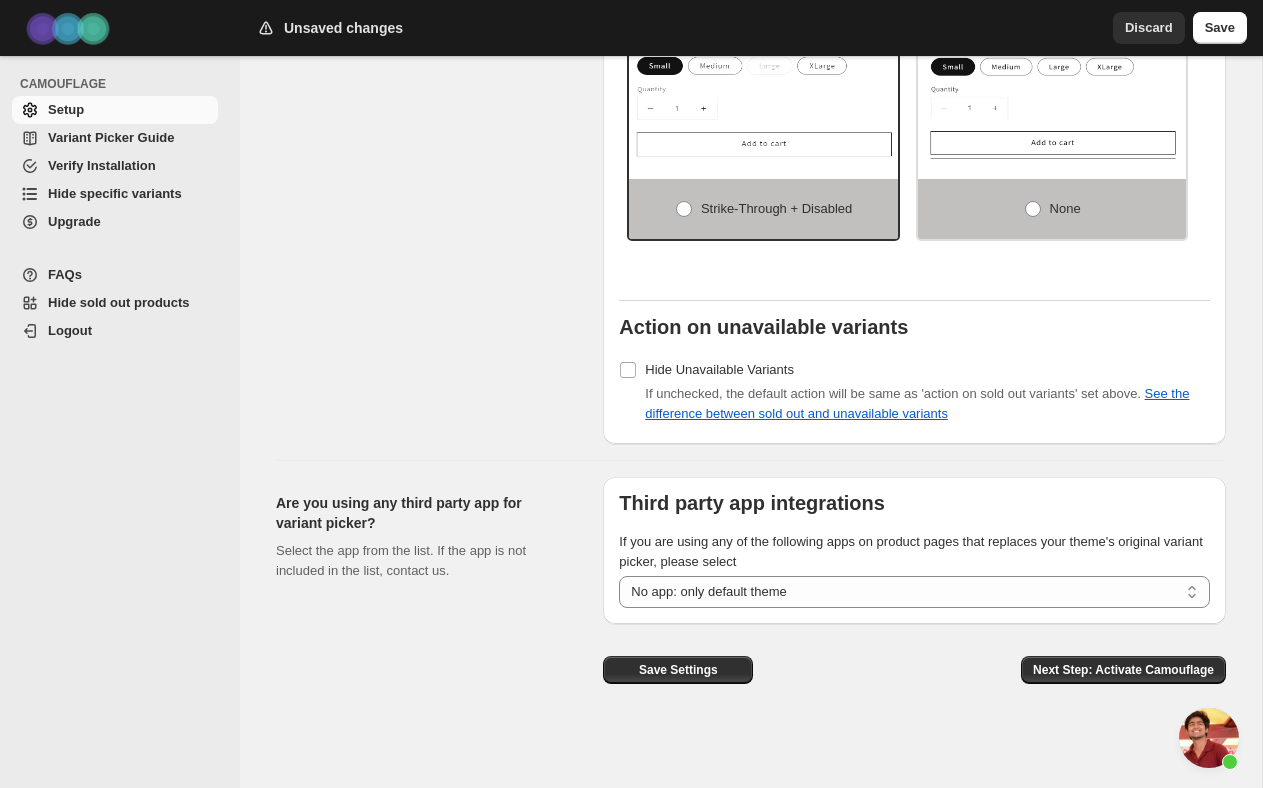 scroll, scrollTop: 1687, scrollLeft: 0, axis: vertical 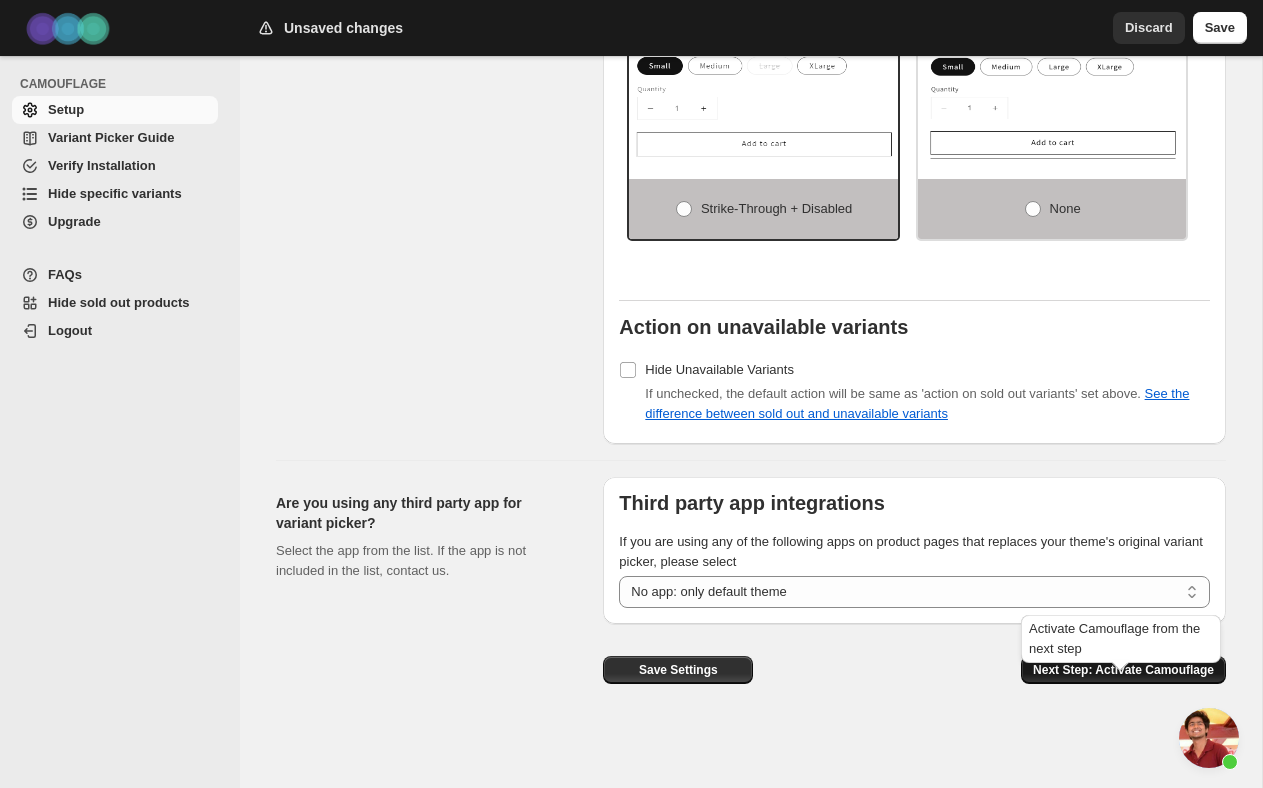click on "Next Step: Activate Camouflage" at bounding box center [1123, 670] 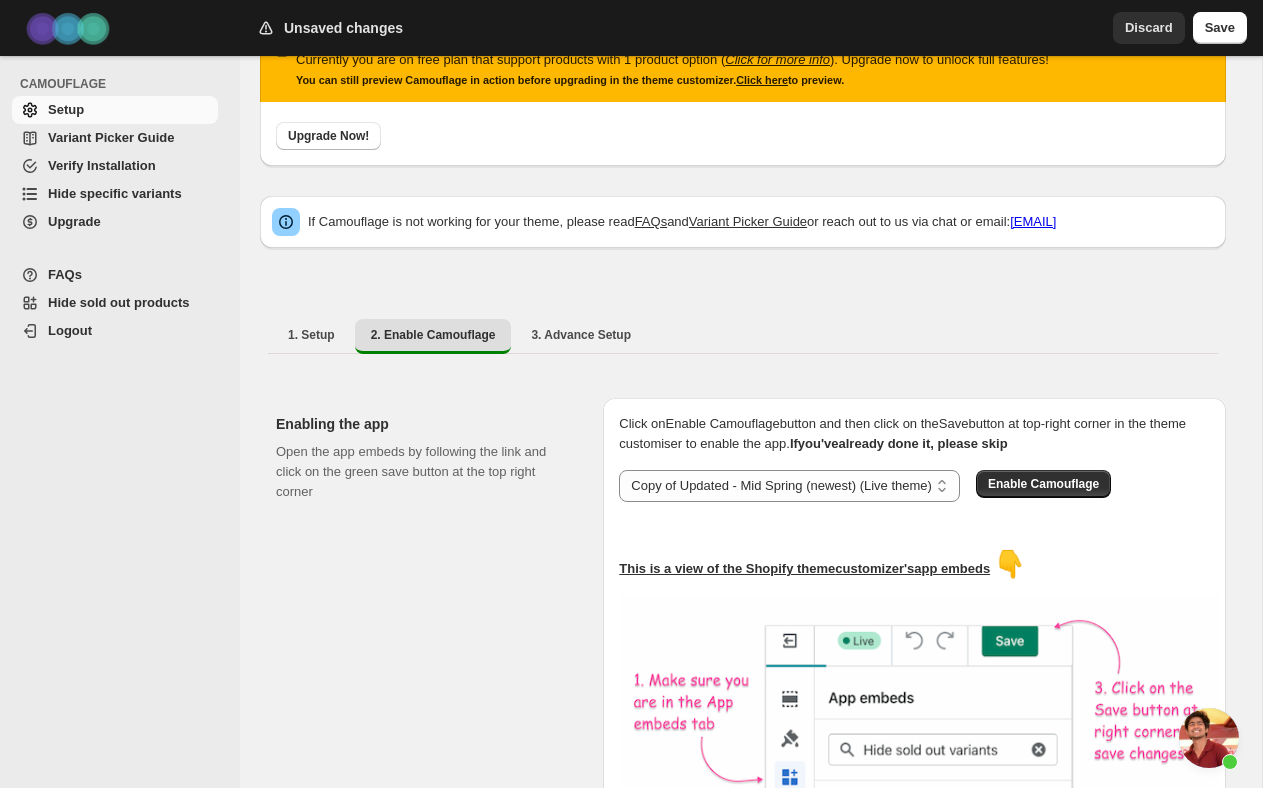 scroll, scrollTop: 107, scrollLeft: 0, axis: vertical 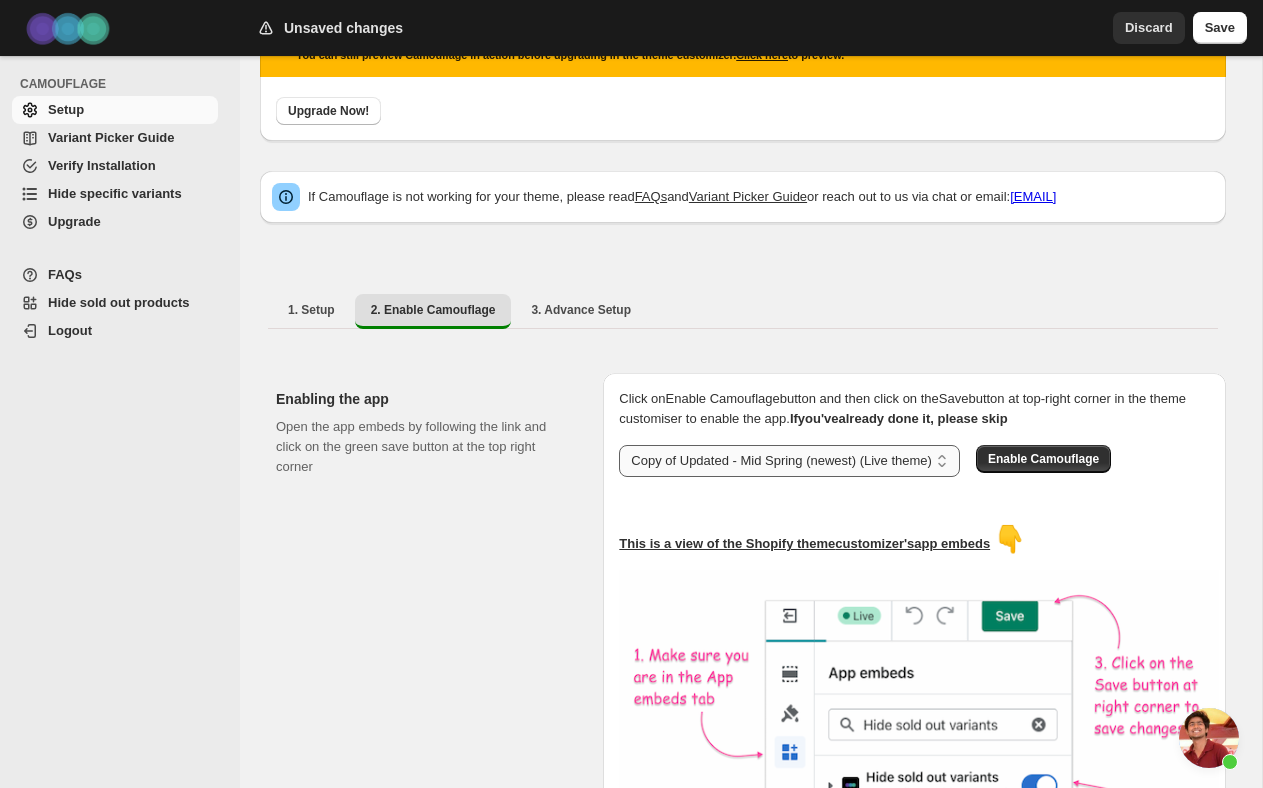 click on "**********" at bounding box center (789, 461) 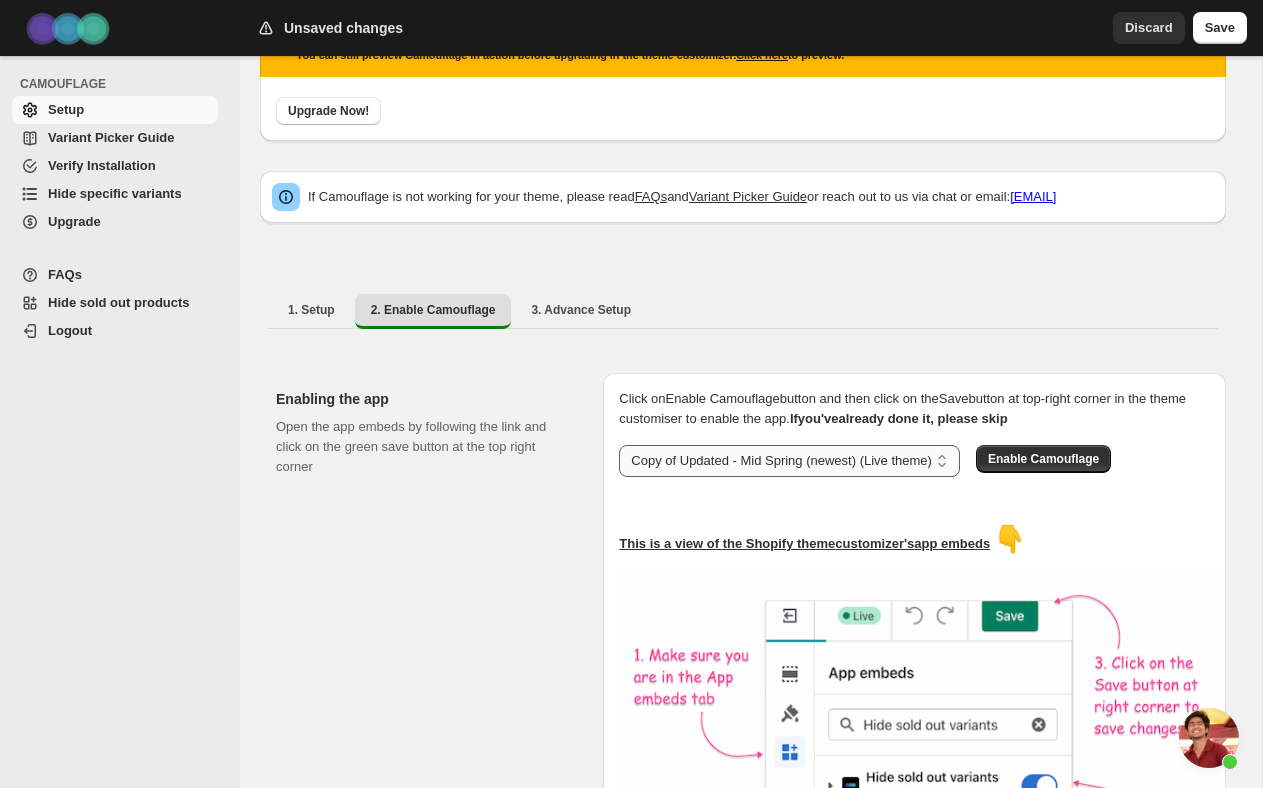 select on "**********" 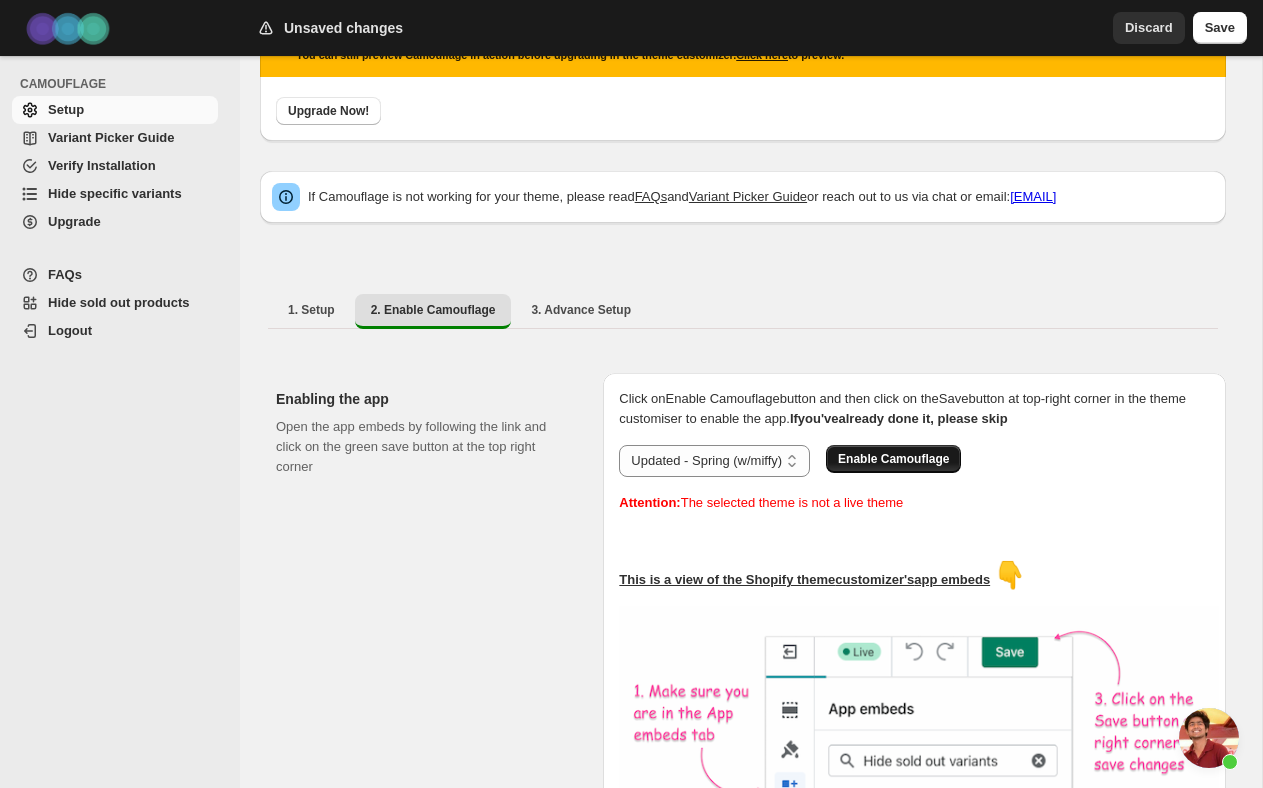 click on "Enable Camouflage" at bounding box center [893, 459] 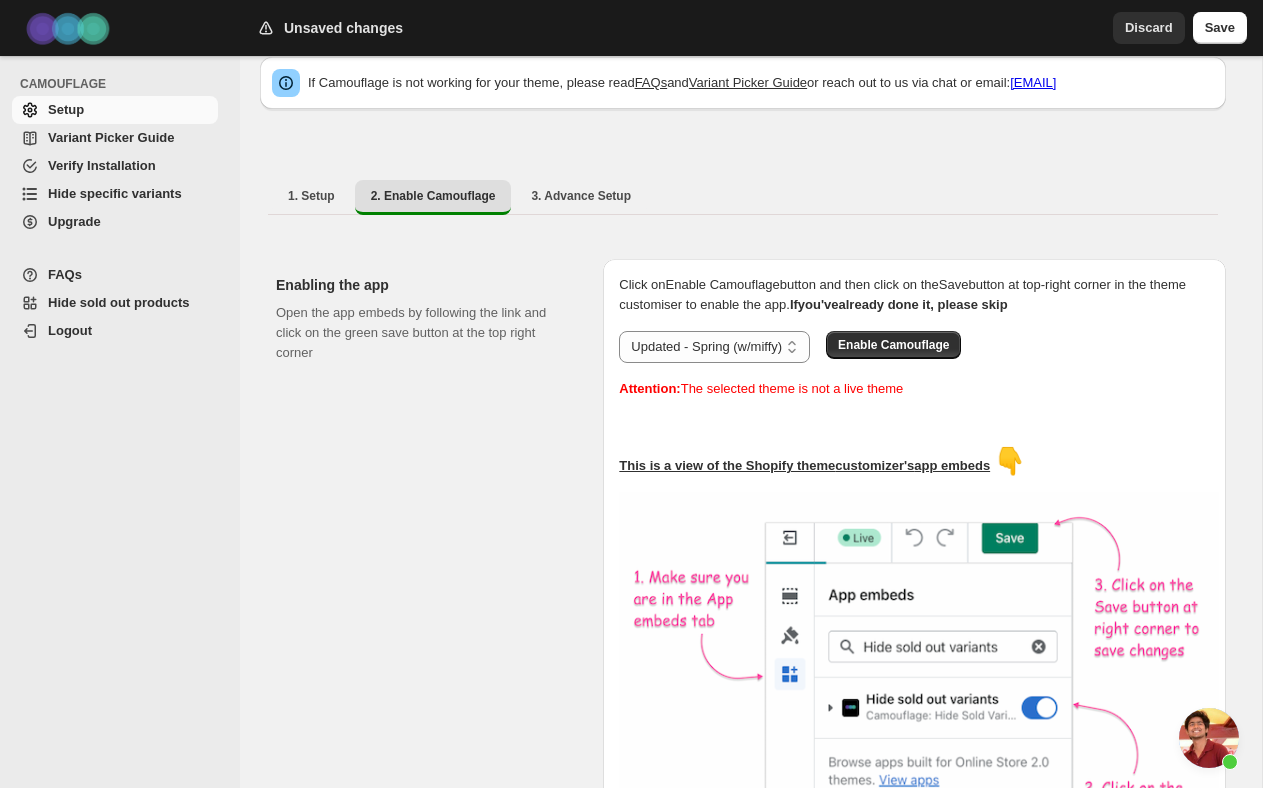 scroll, scrollTop: 216, scrollLeft: 0, axis: vertical 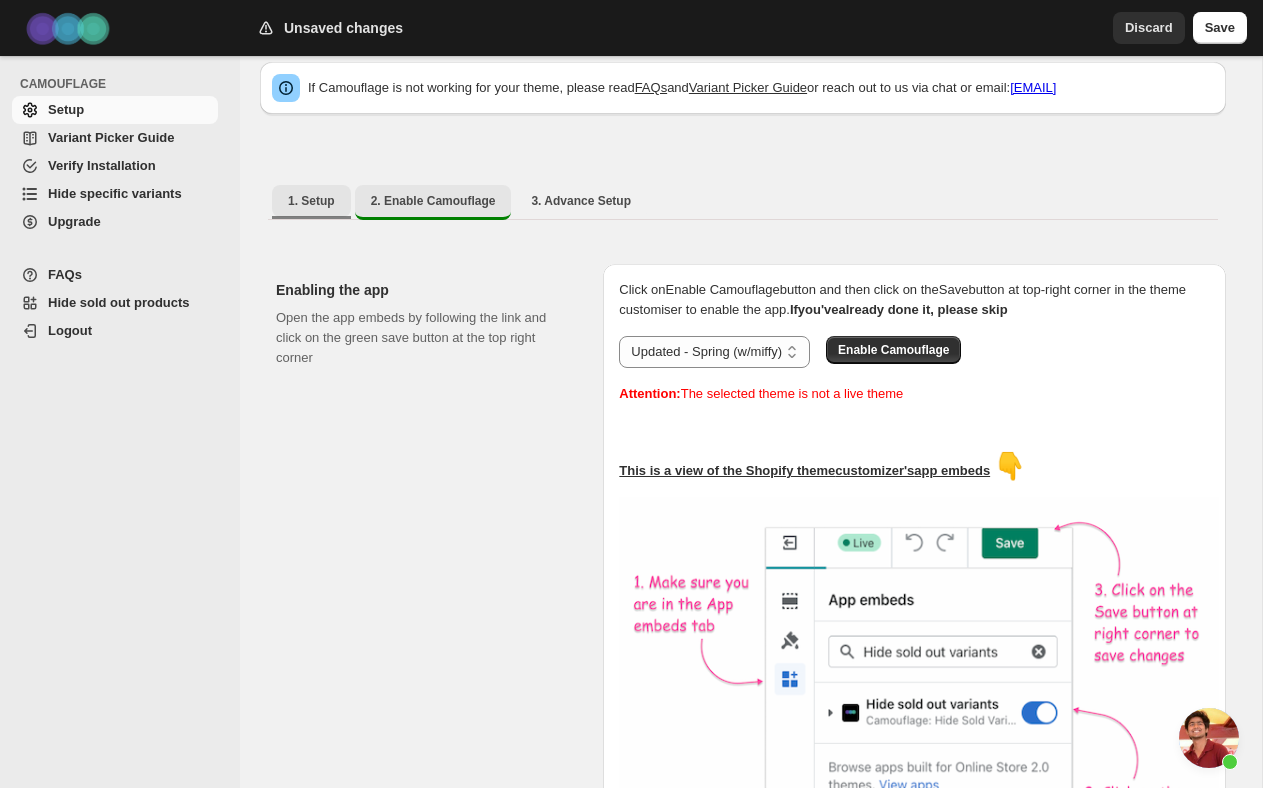 click on "1. Setup" at bounding box center (311, 201) 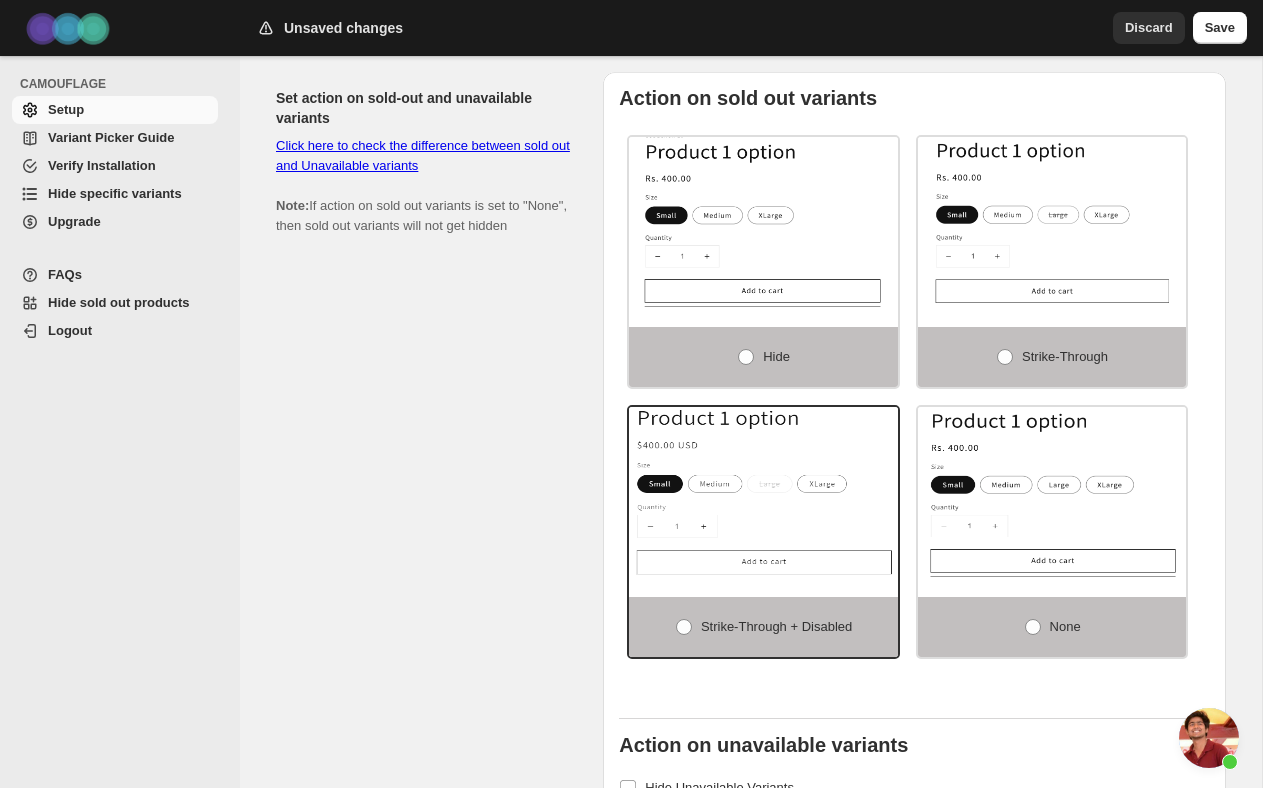 scroll, scrollTop: 1249, scrollLeft: 0, axis: vertical 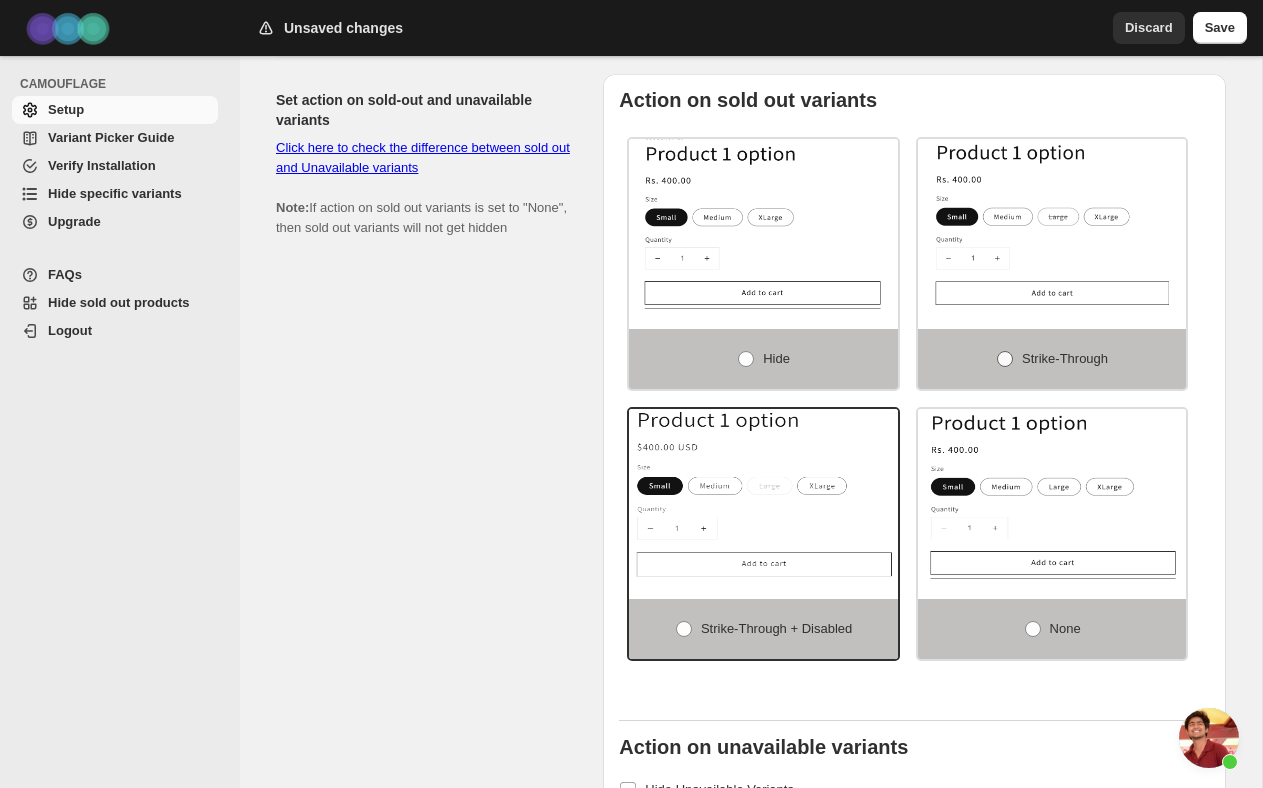 click on "Strike-through" at bounding box center (1065, 359) 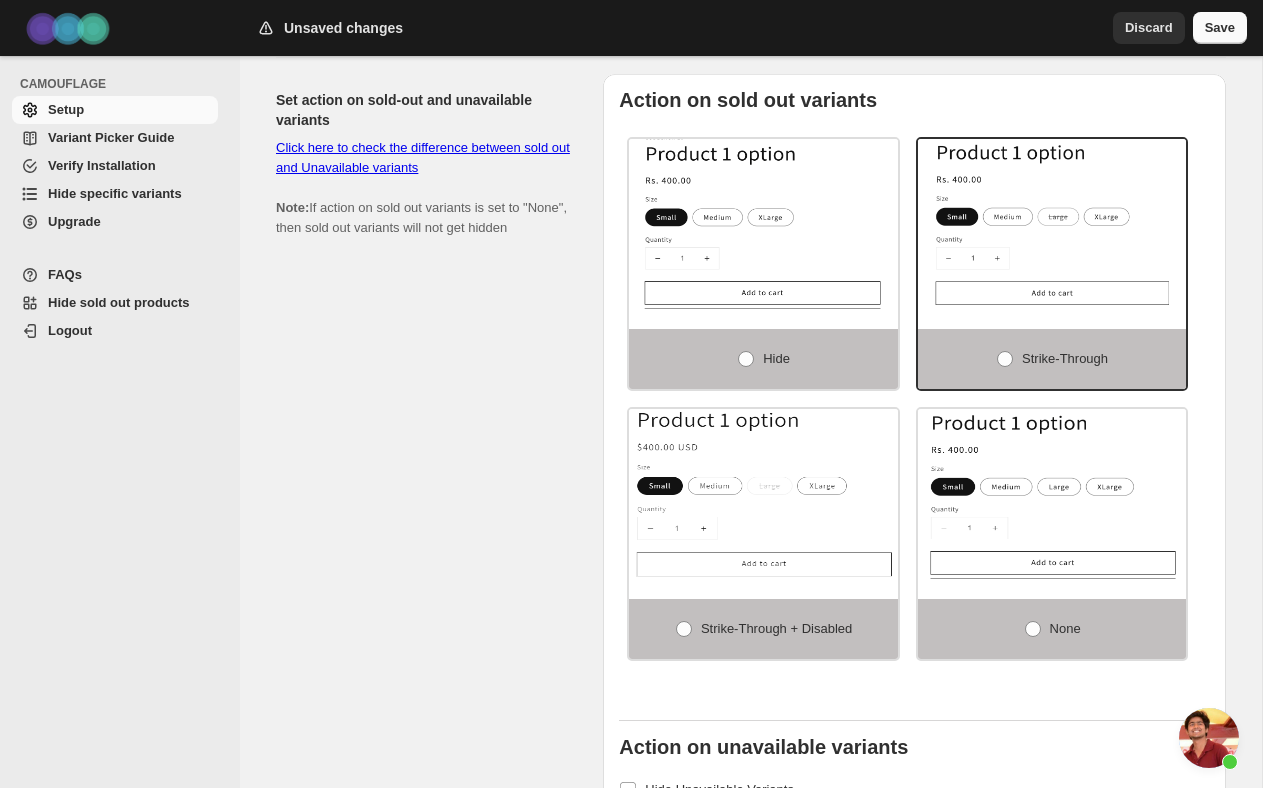 click on "Save" at bounding box center (1220, 28) 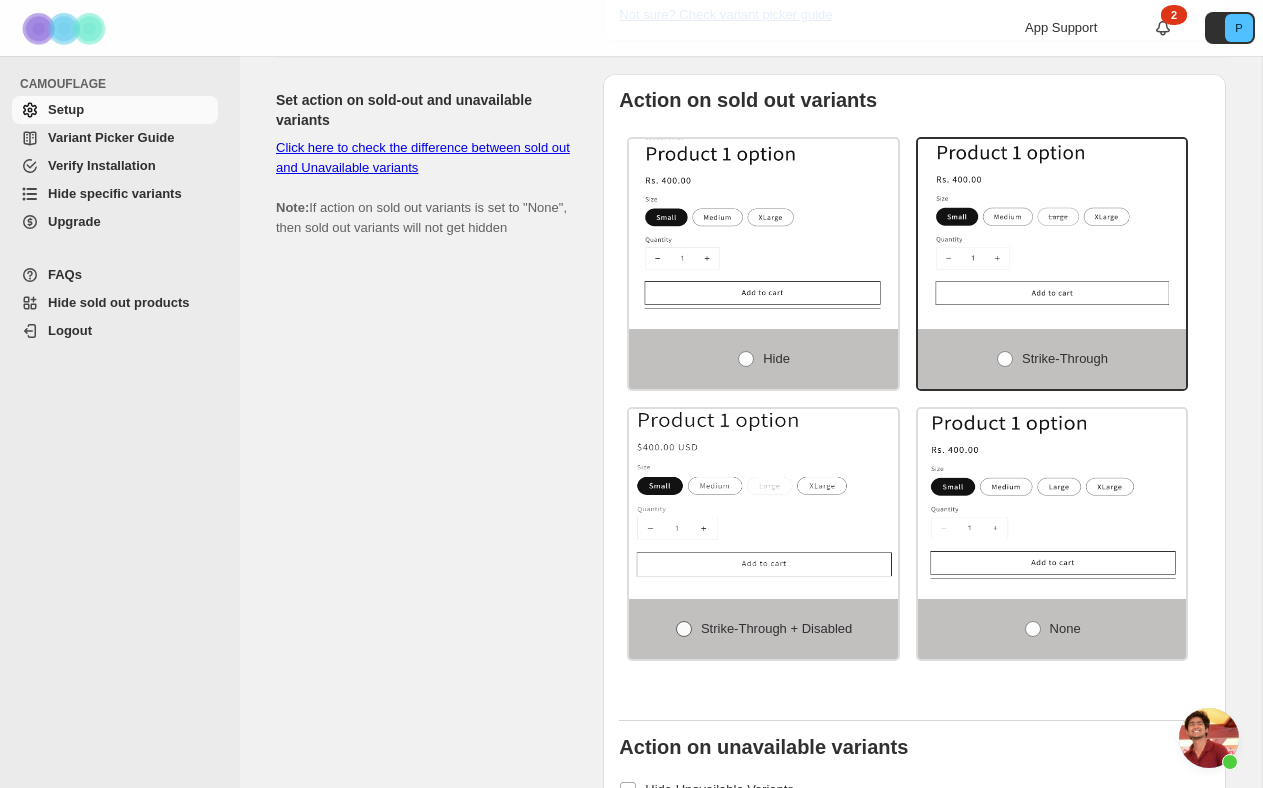 click on "Strike-through + Disabled" at bounding box center [763, 629] 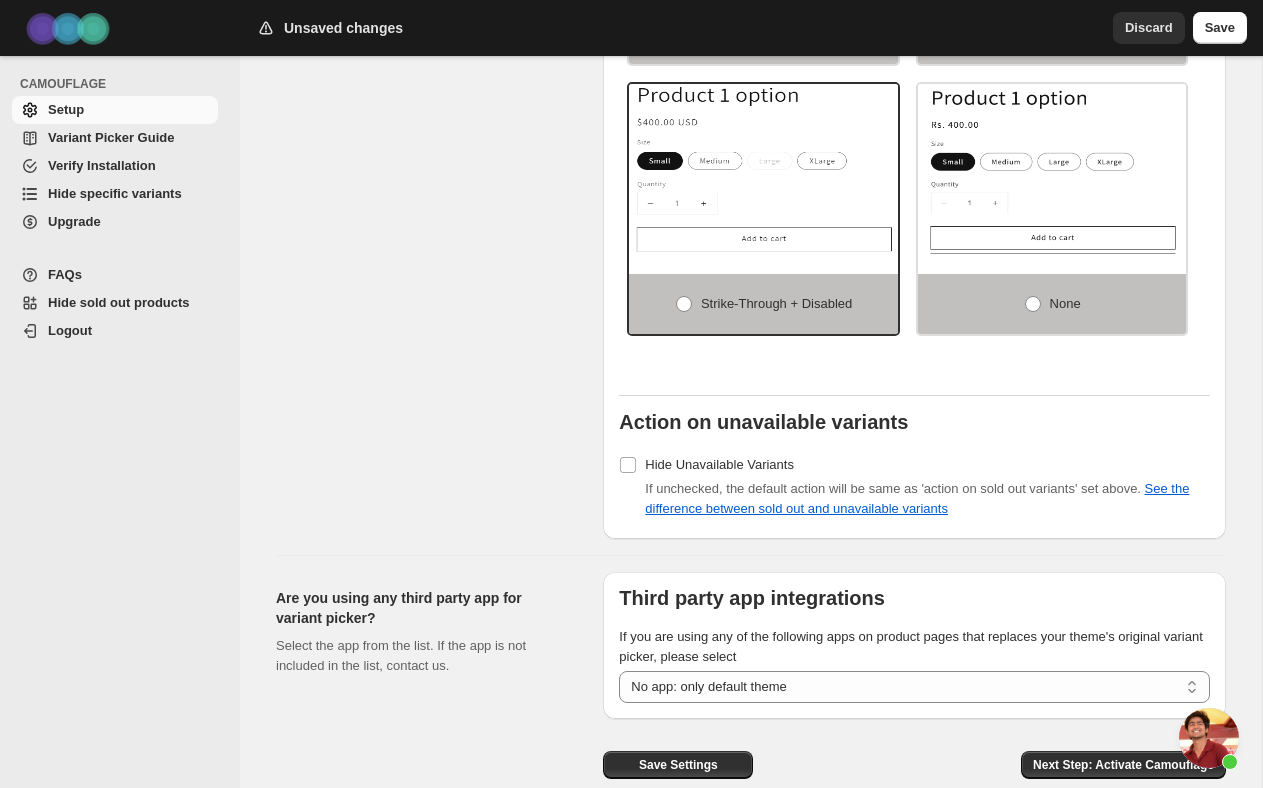 scroll, scrollTop: 1414, scrollLeft: 0, axis: vertical 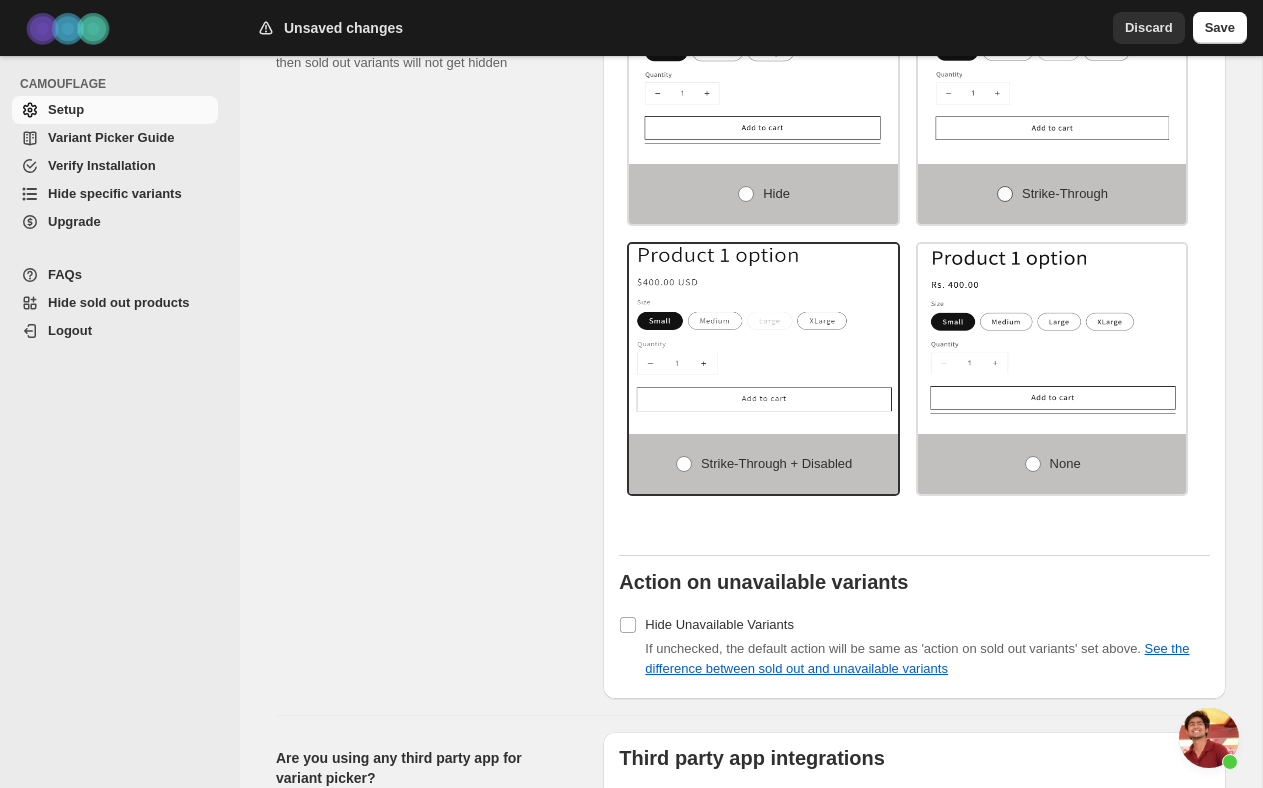 click on "Strike-through" at bounding box center [1052, 194] 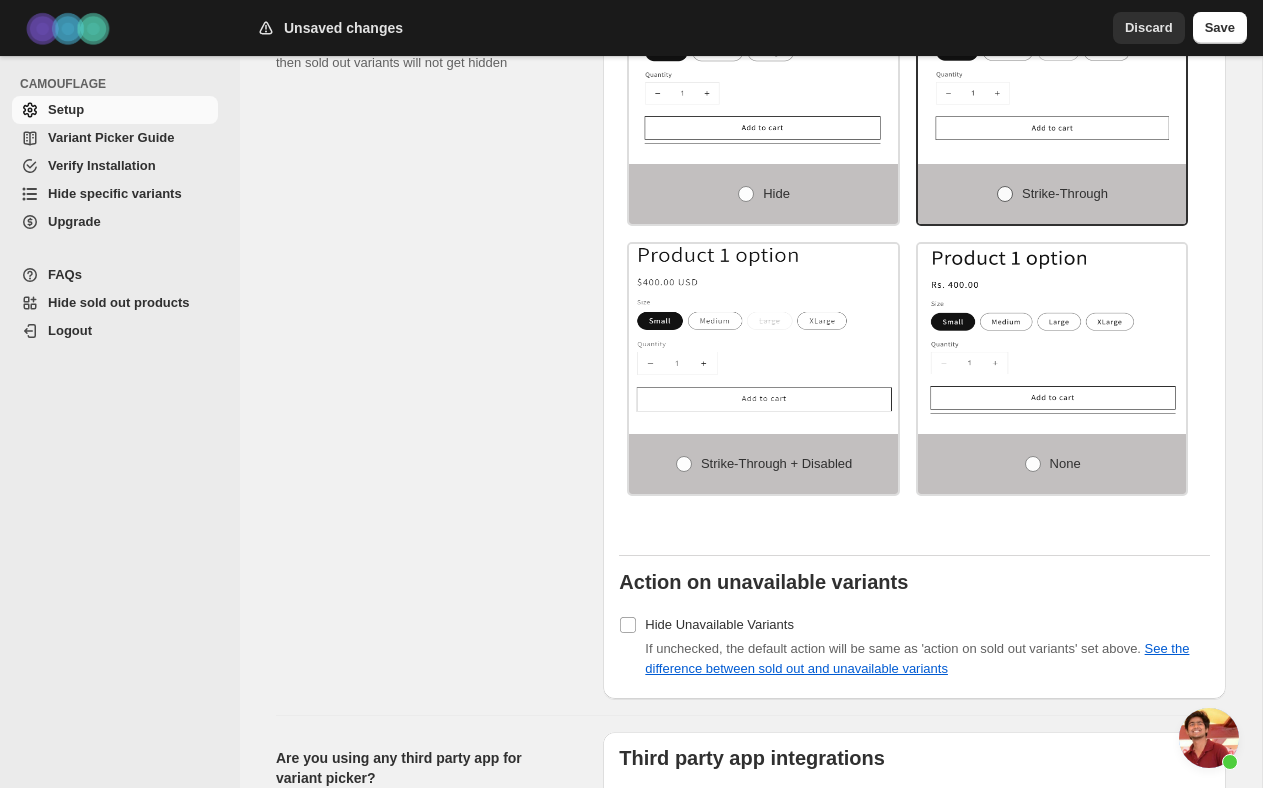scroll, scrollTop: 1687, scrollLeft: 0, axis: vertical 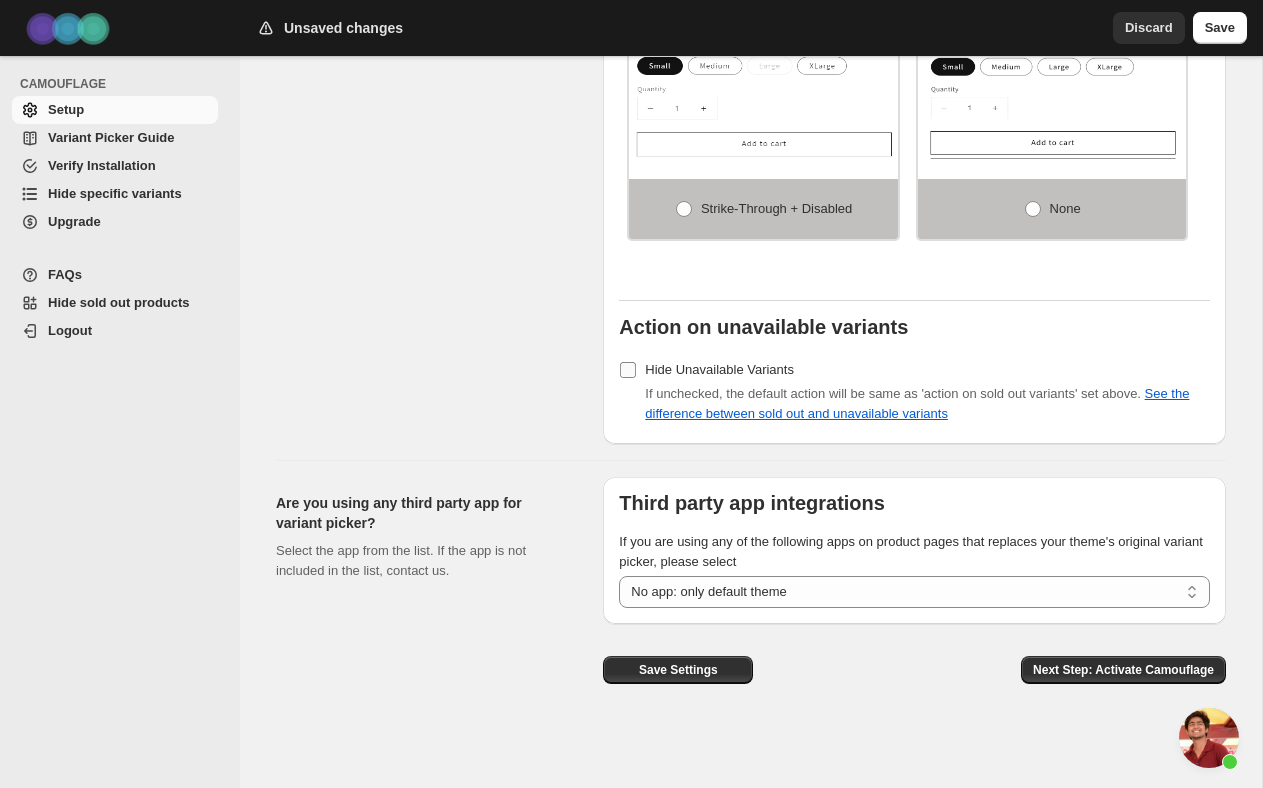 click on "Hide Unavailable Variants" at bounding box center [719, 369] 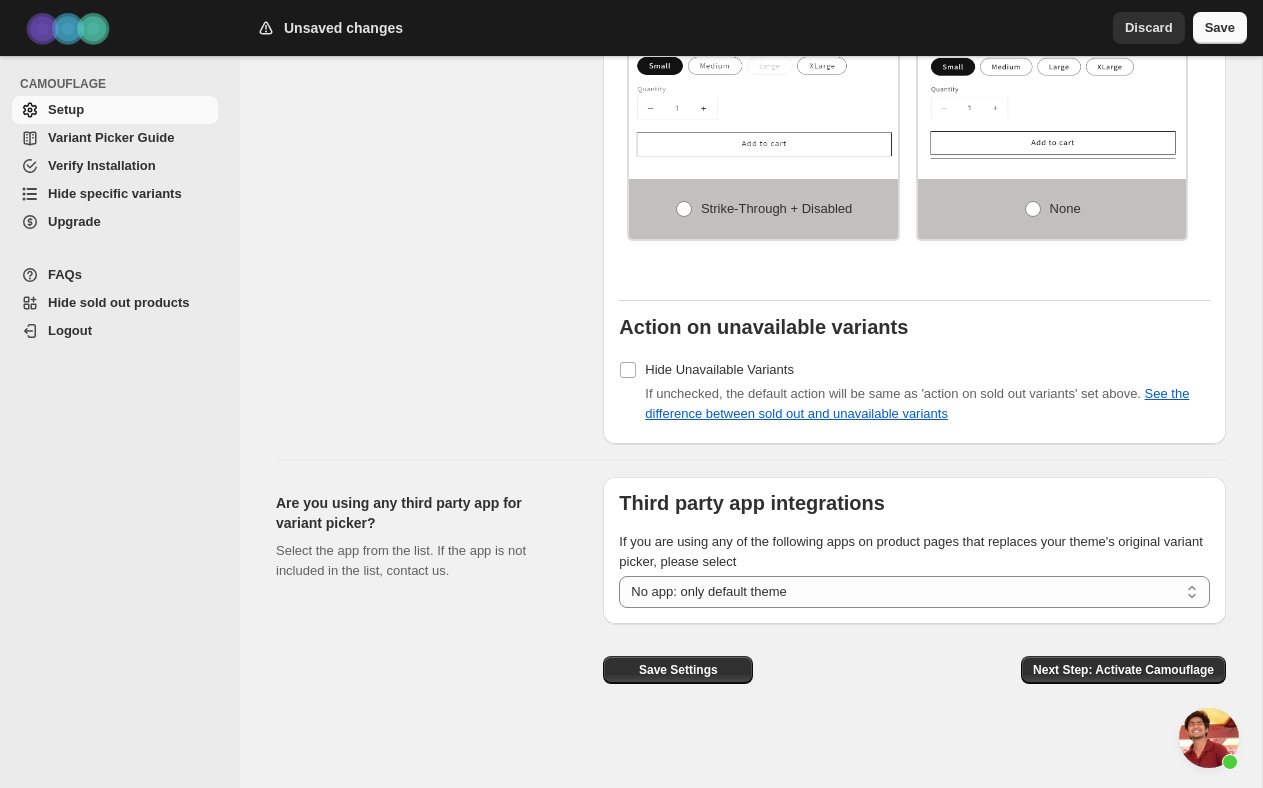 click on "Save" at bounding box center (1220, 28) 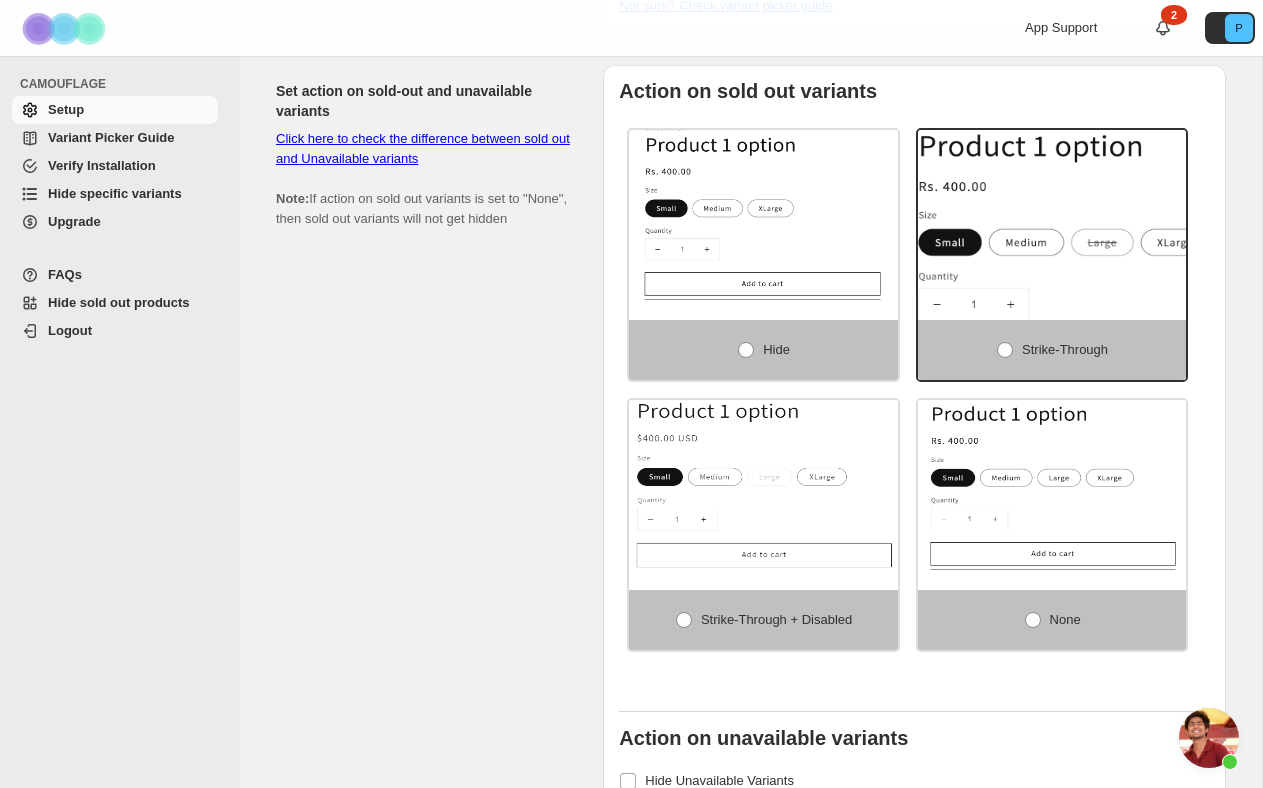 scroll, scrollTop: 1239, scrollLeft: 0, axis: vertical 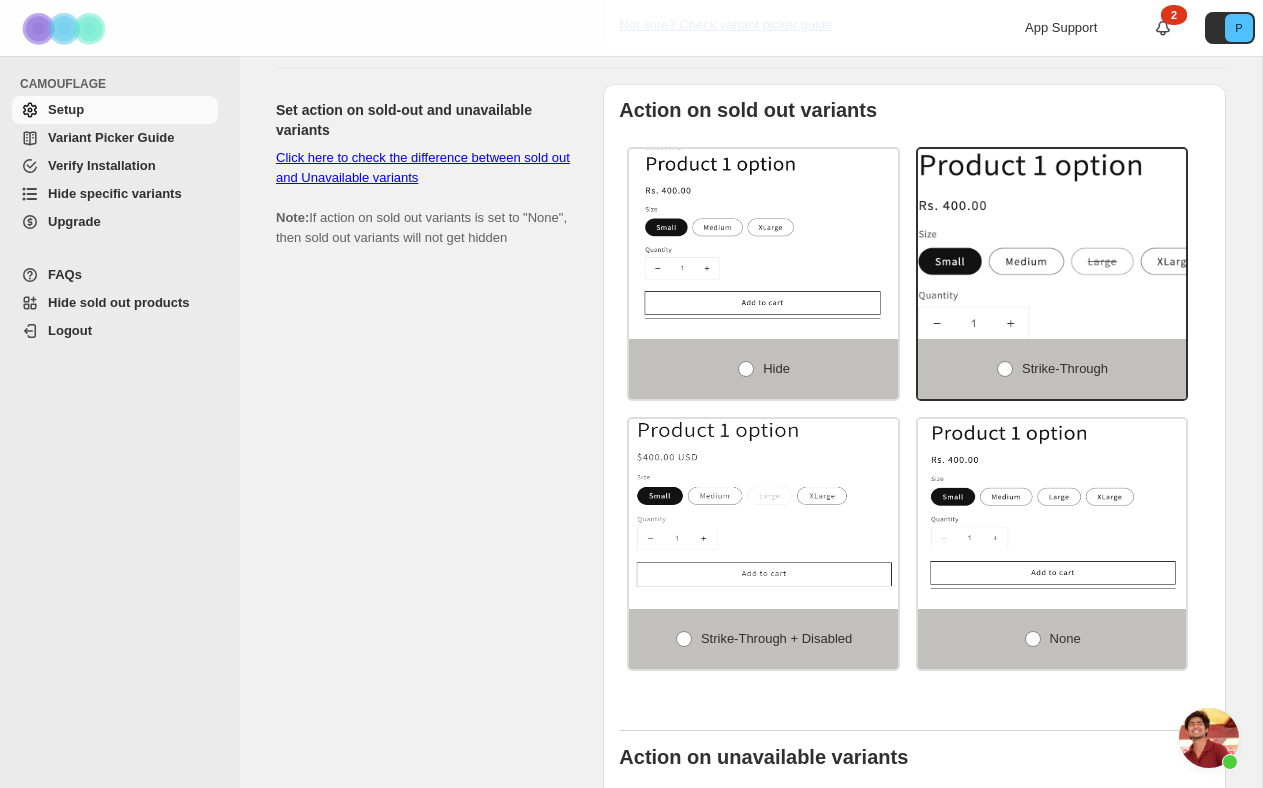 click at bounding box center (1092, 272) 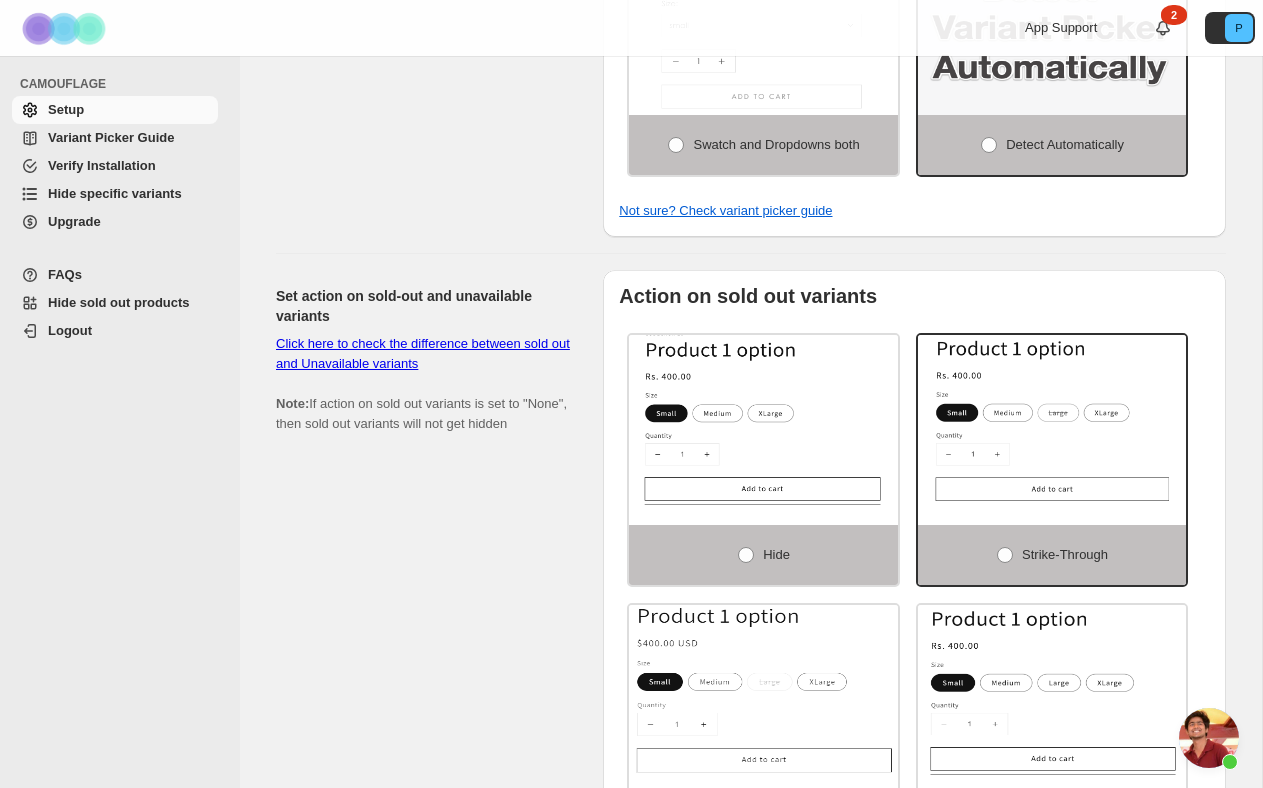 scroll, scrollTop: 1049, scrollLeft: 0, axis: vertical 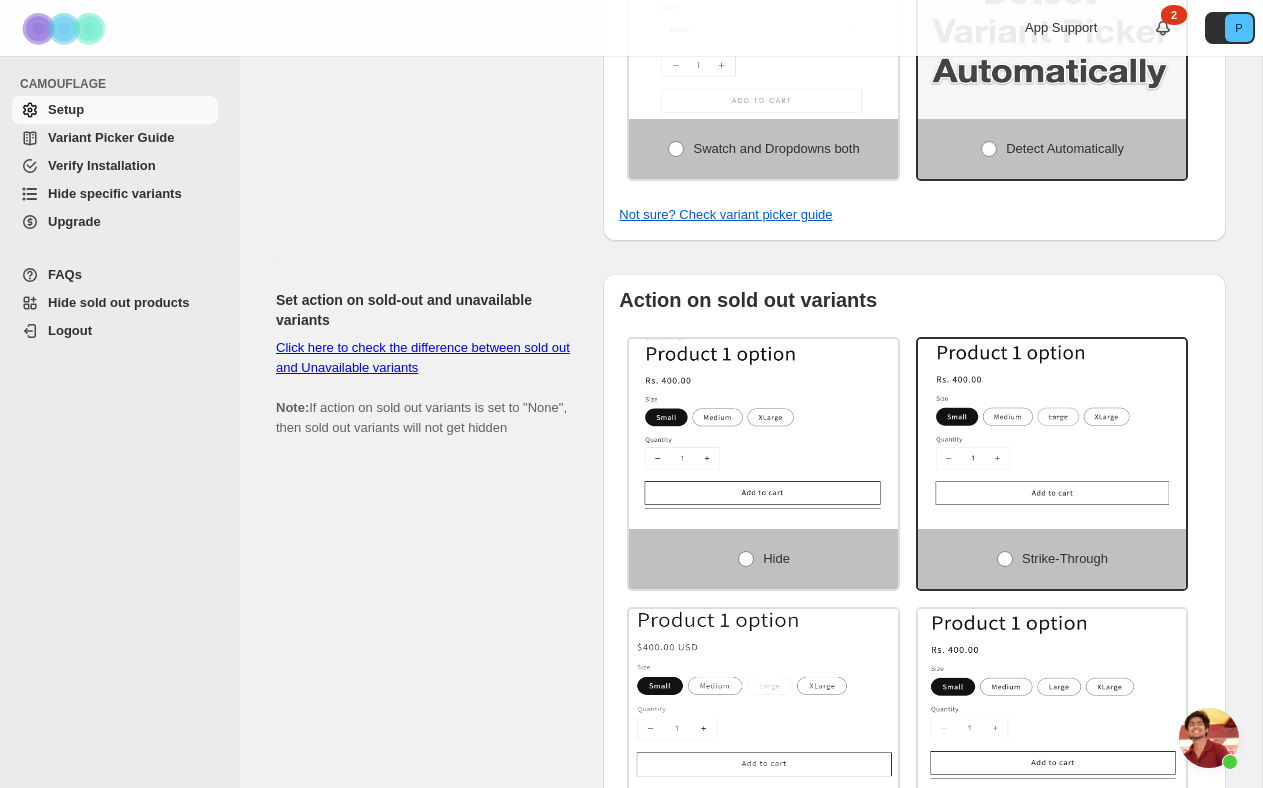 click at bounding box center [1209, 738] 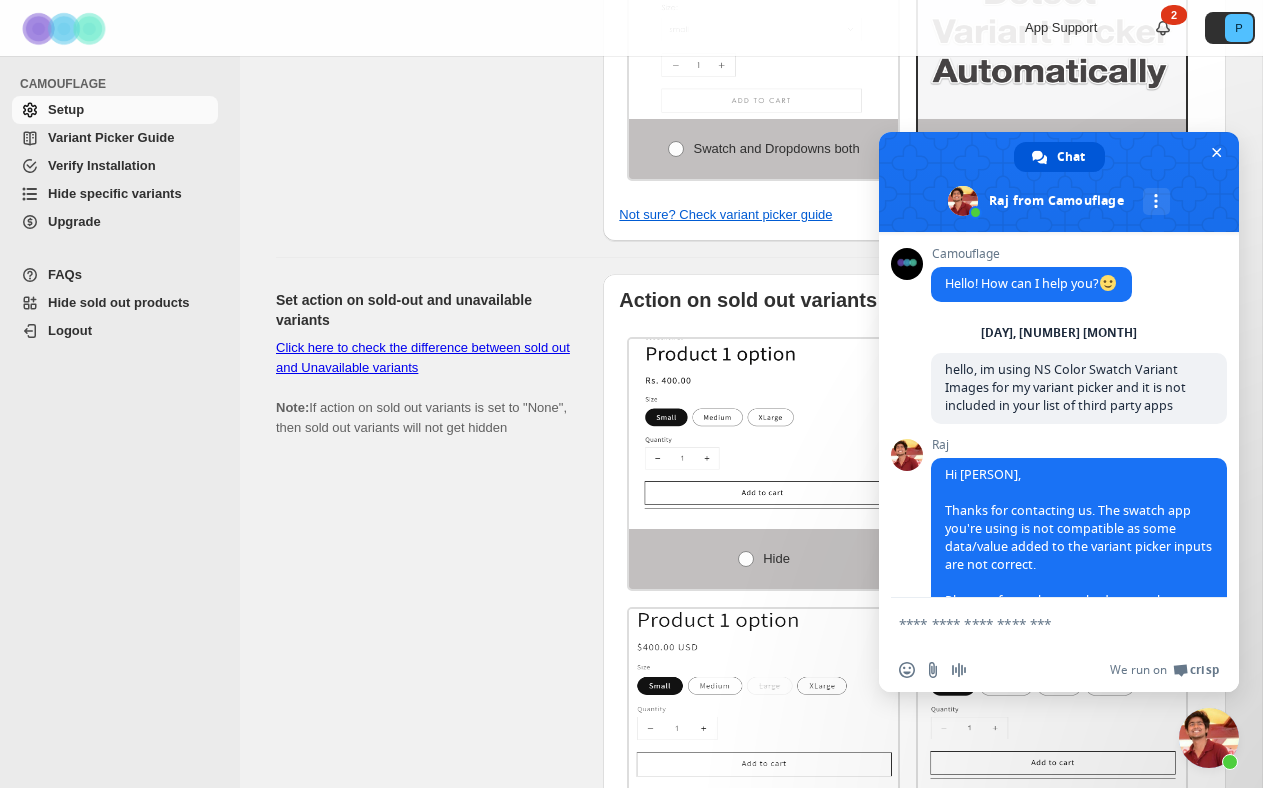scroll, scrollTop: 670, scrollLeft: 0, axis: vertical 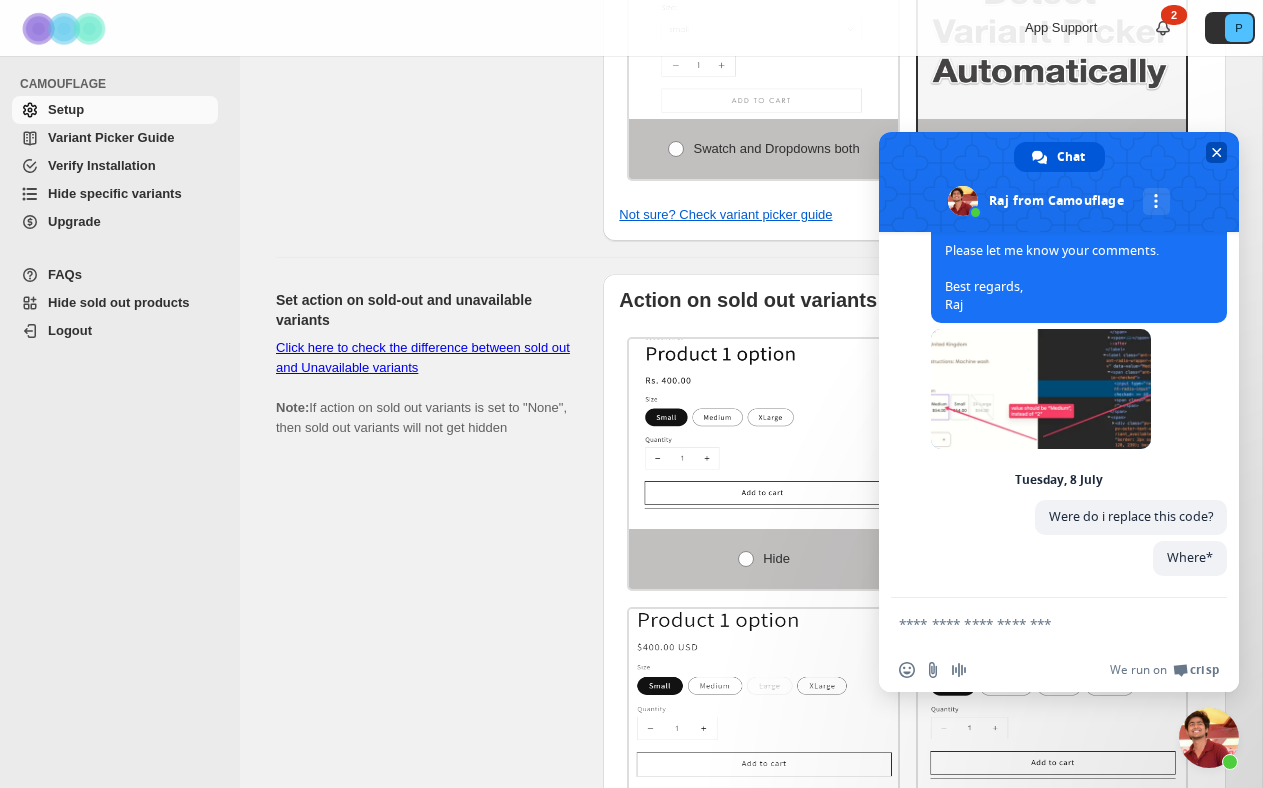 click at bounding box center [1217, 152] 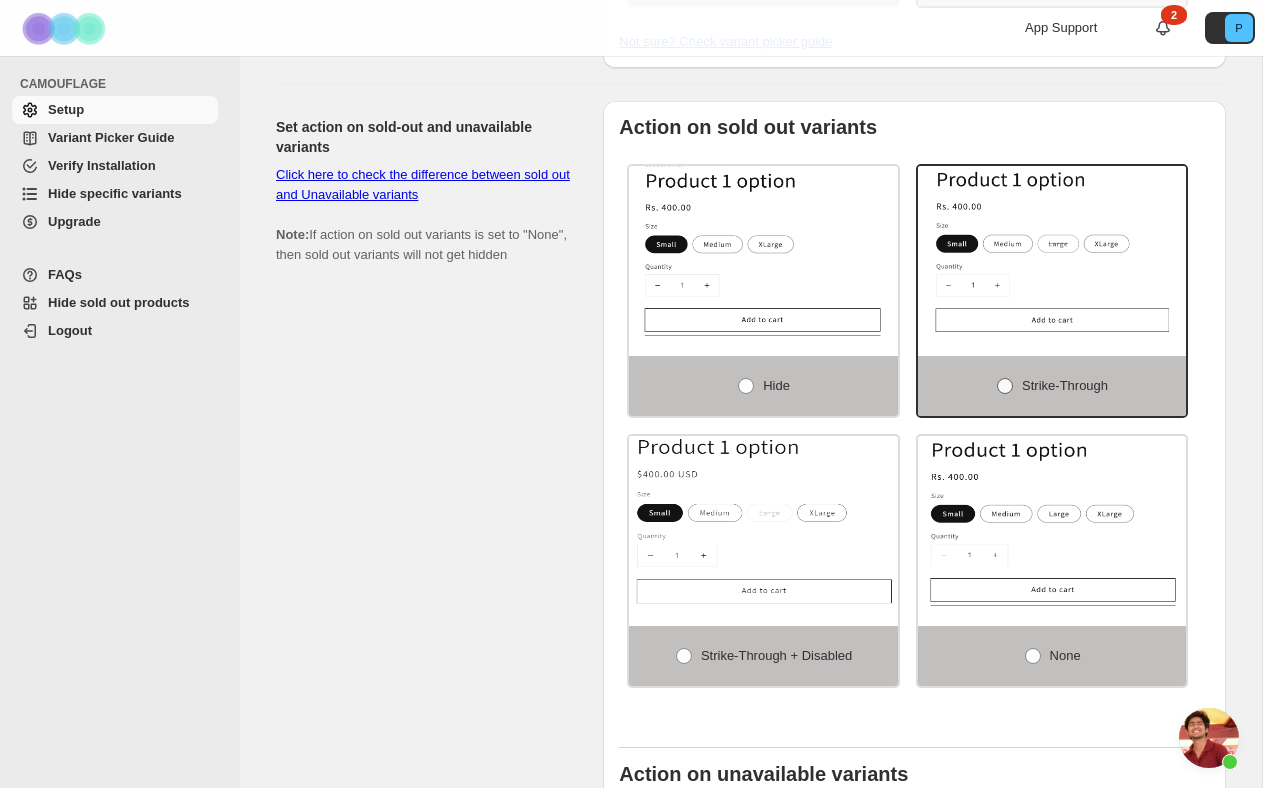 scroll, scrollTop: 1239, scrollLeft: 0, axis: vertical 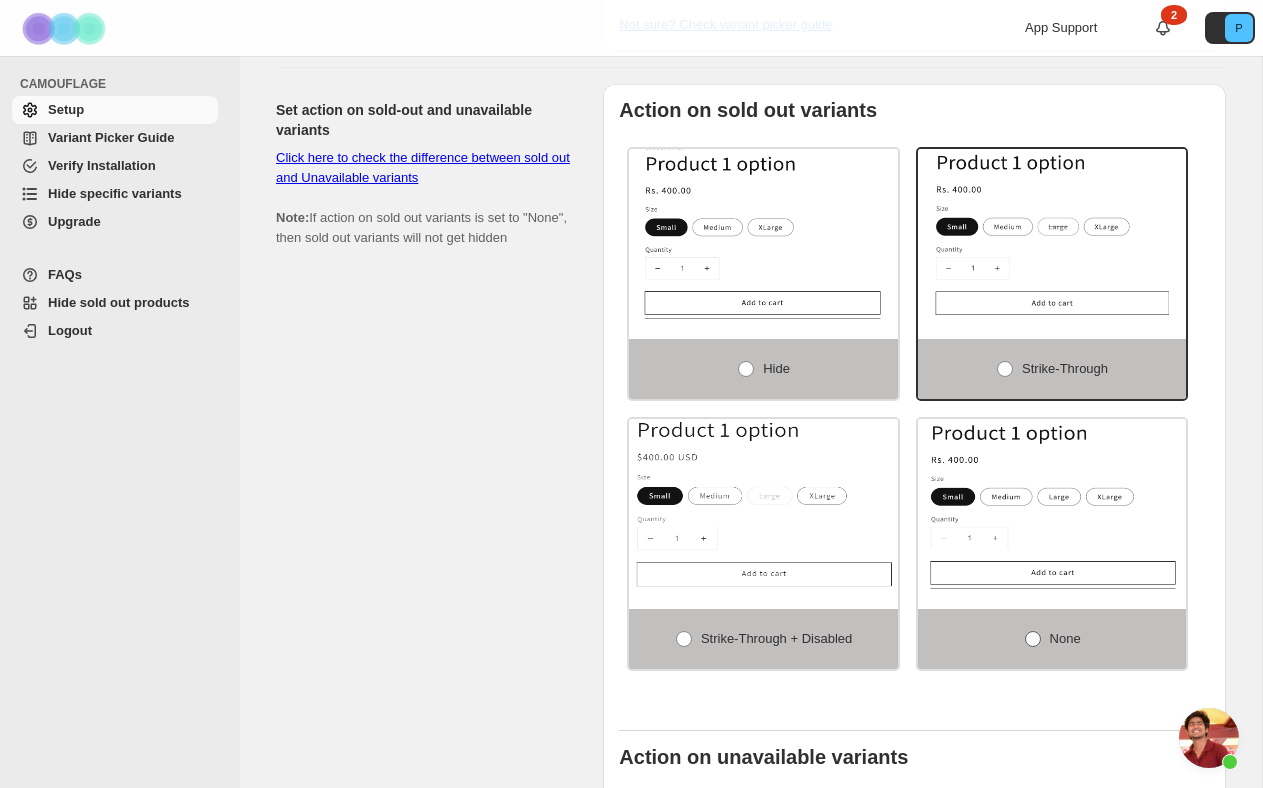 click on "None" at bounding box center (1052, 639) 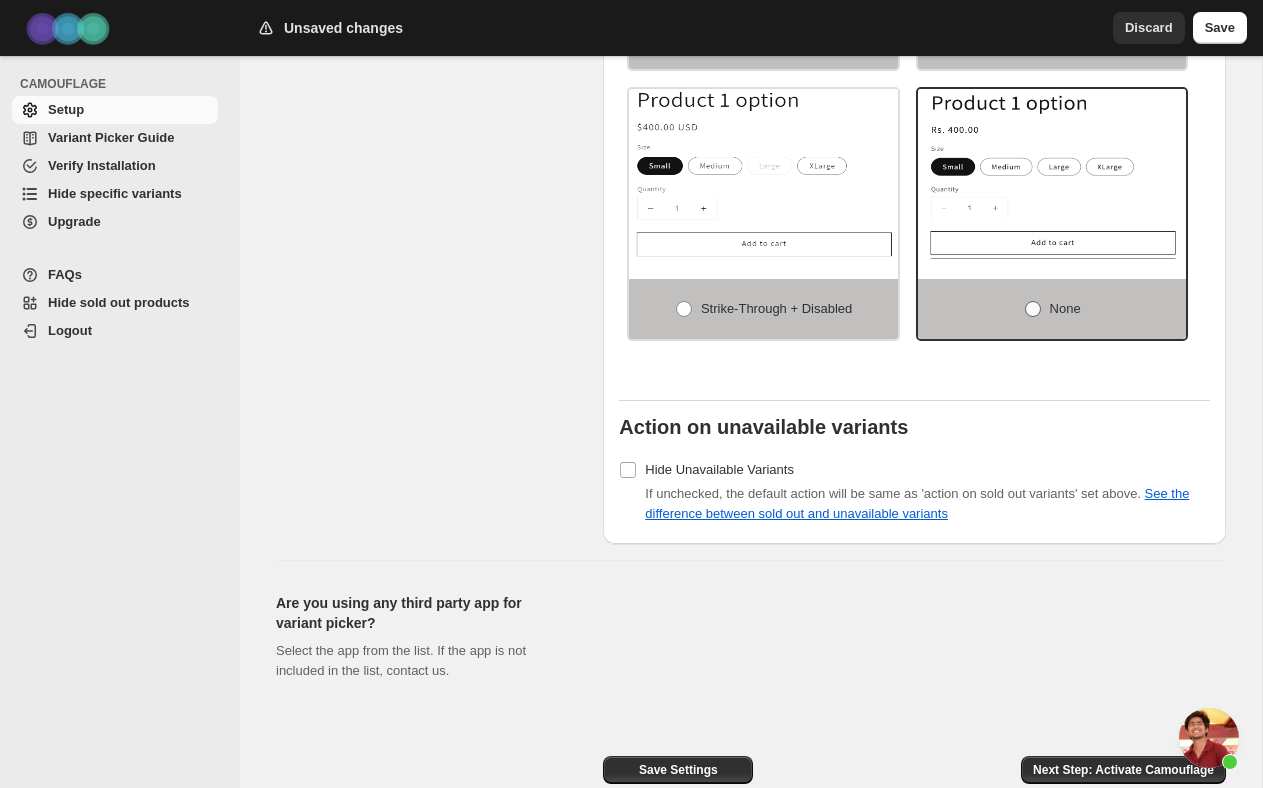 scroll, scrollTop: 1571, scrollLeft: 0, axis: vertical 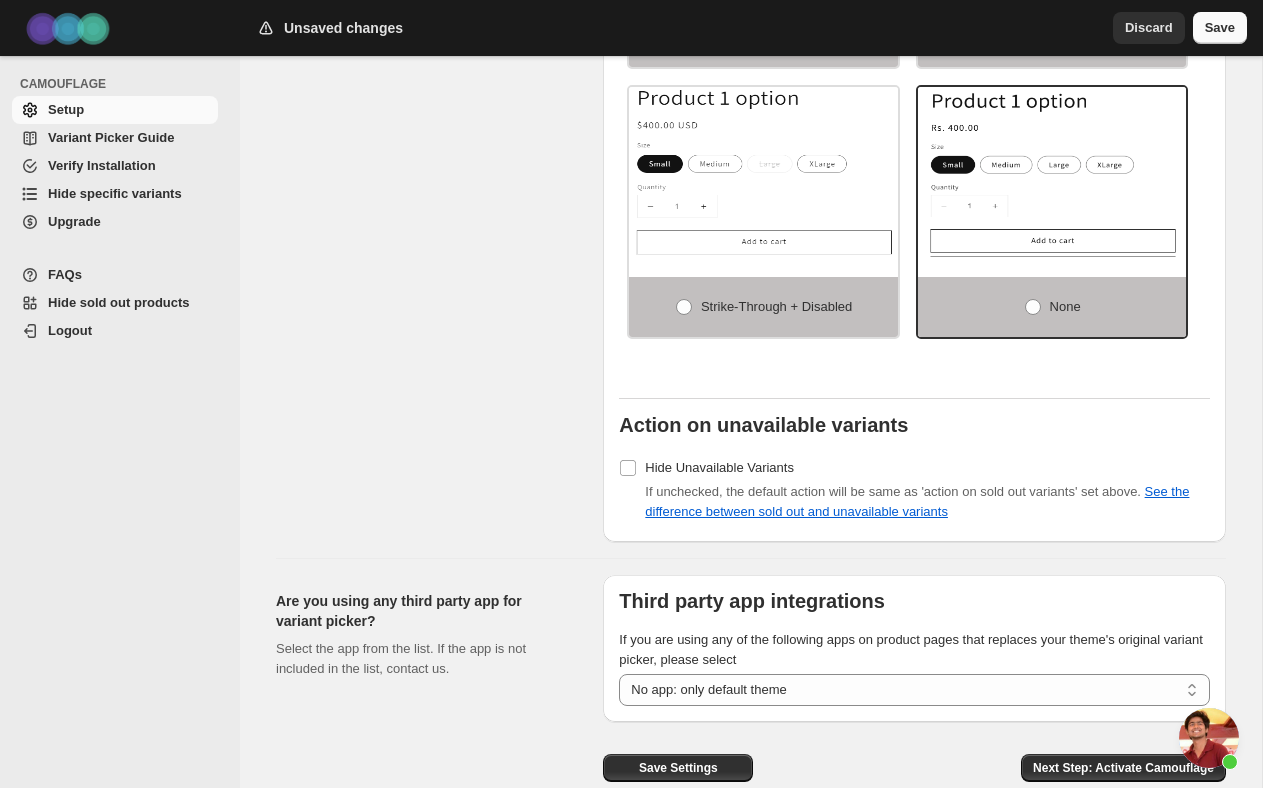 click on "Save" at bounding box center (1220, 28) 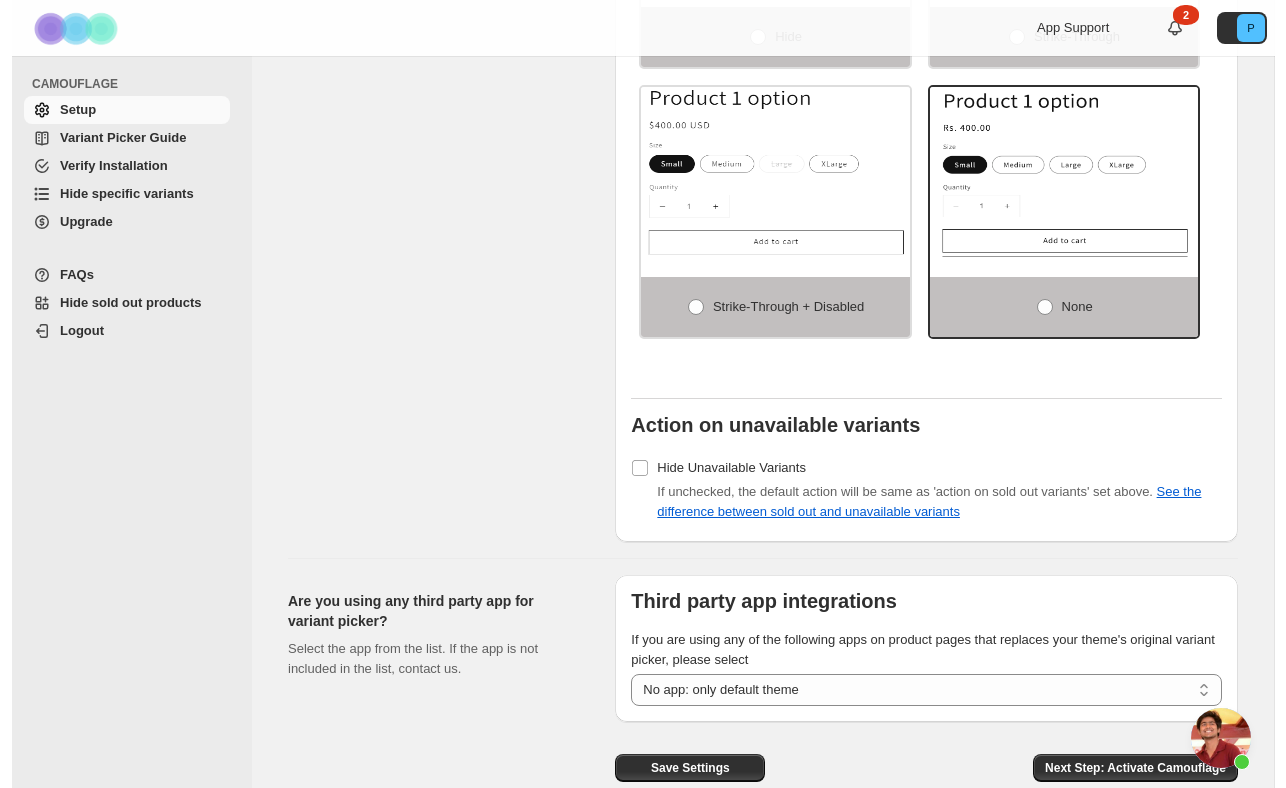 scroll, scrollTop: 1687, scrollLeft: 0, axis: vertical 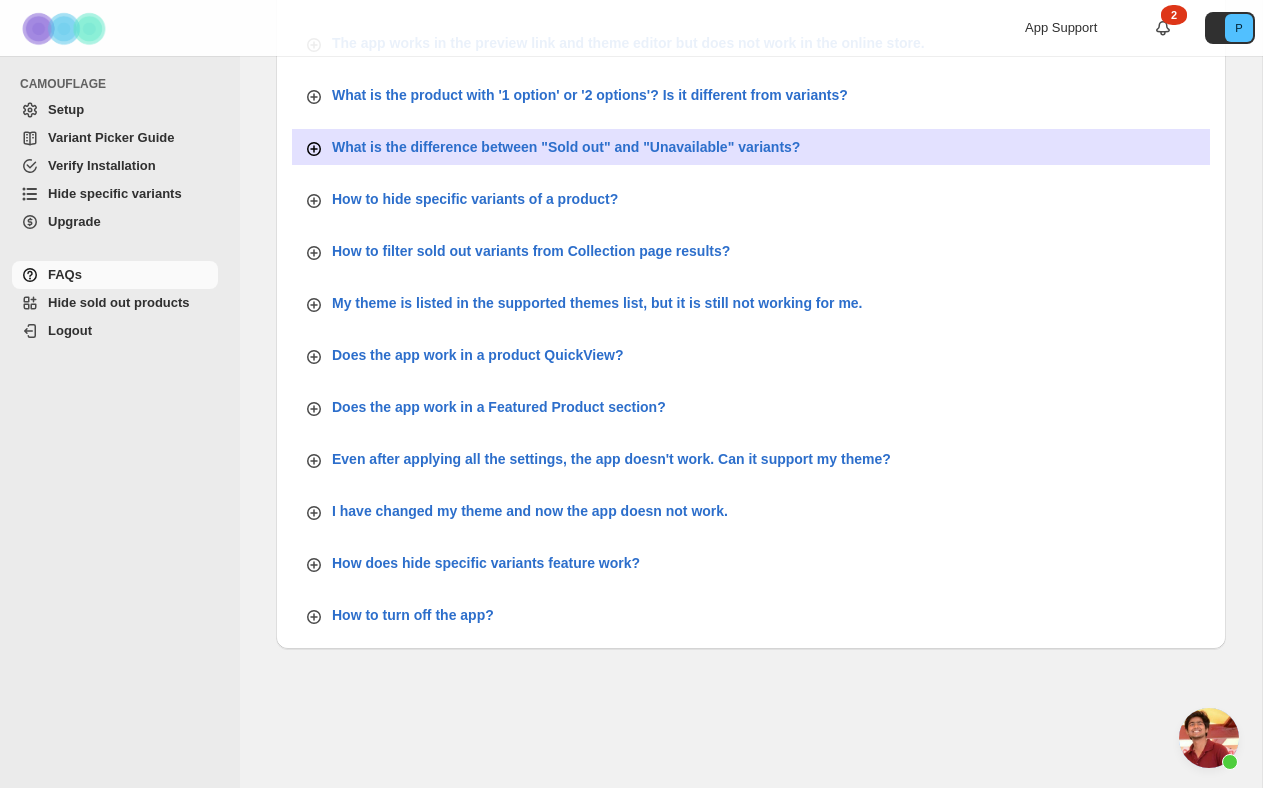 click on "What is the difference between "Sold out" and "Unavailable" variants?" at bounding box center (566, 147) 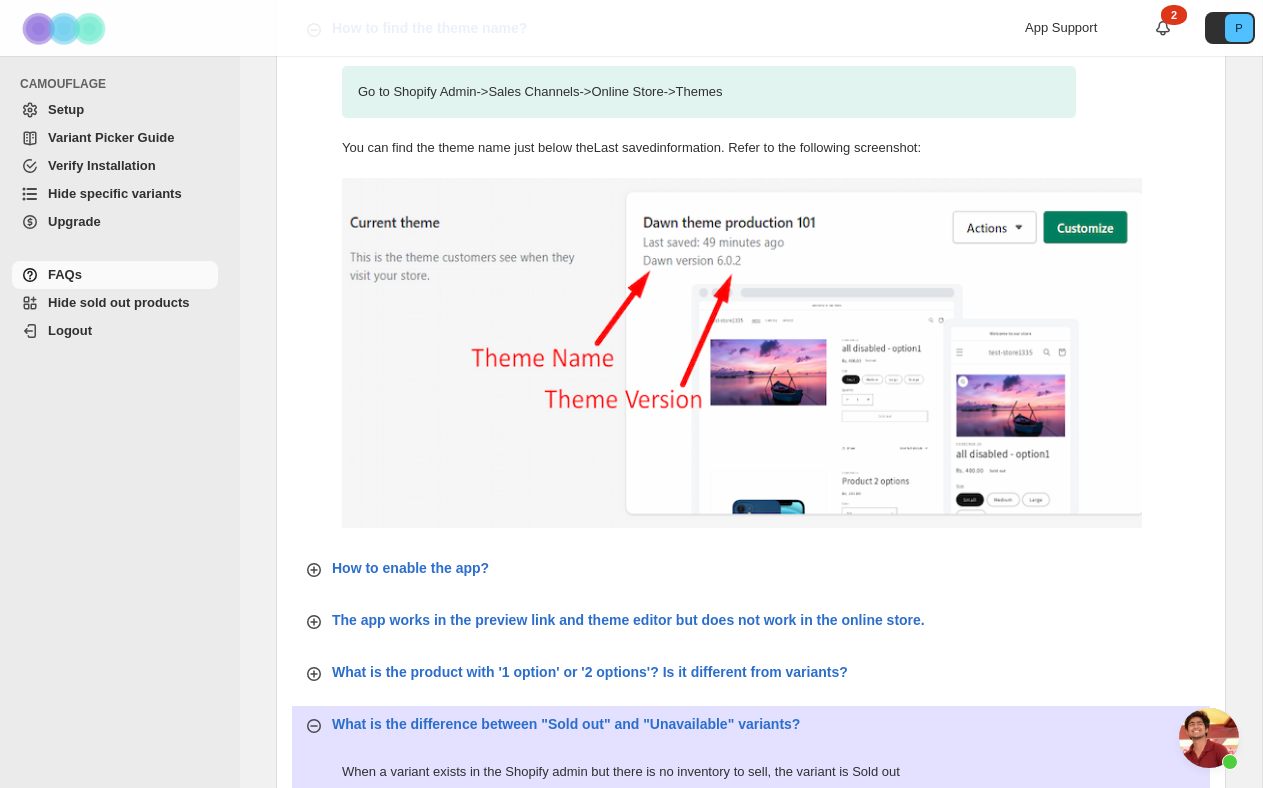 scroll, scrollTop: 115, scrollLeft: 0, axis: vertical 